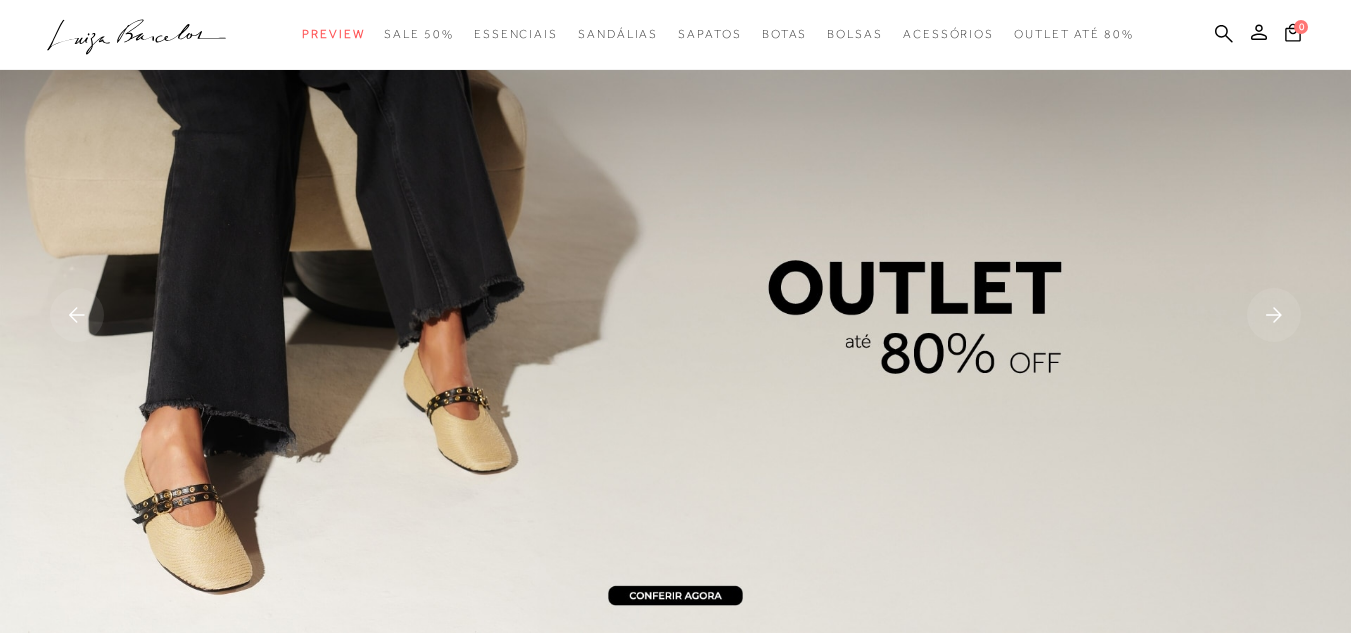 scroll, scrollTop: 0, scrollLeft: 0, axis: both 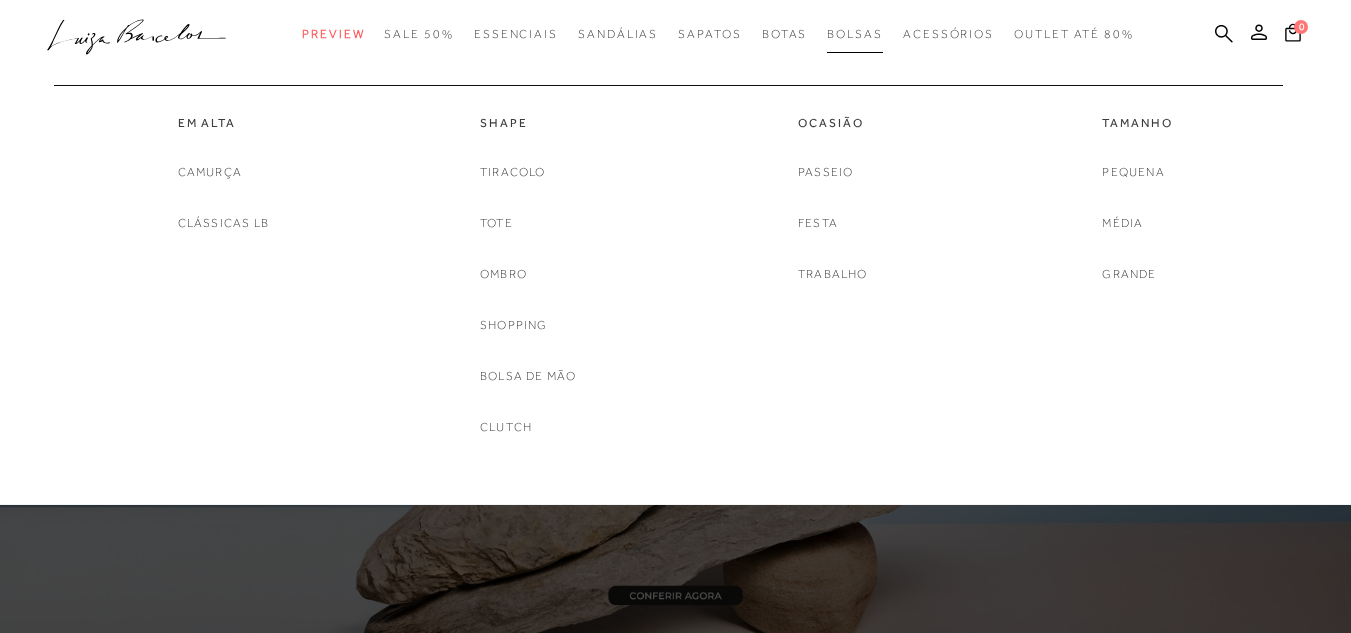 click on "Bolsas" at bounding box center [855, 34] 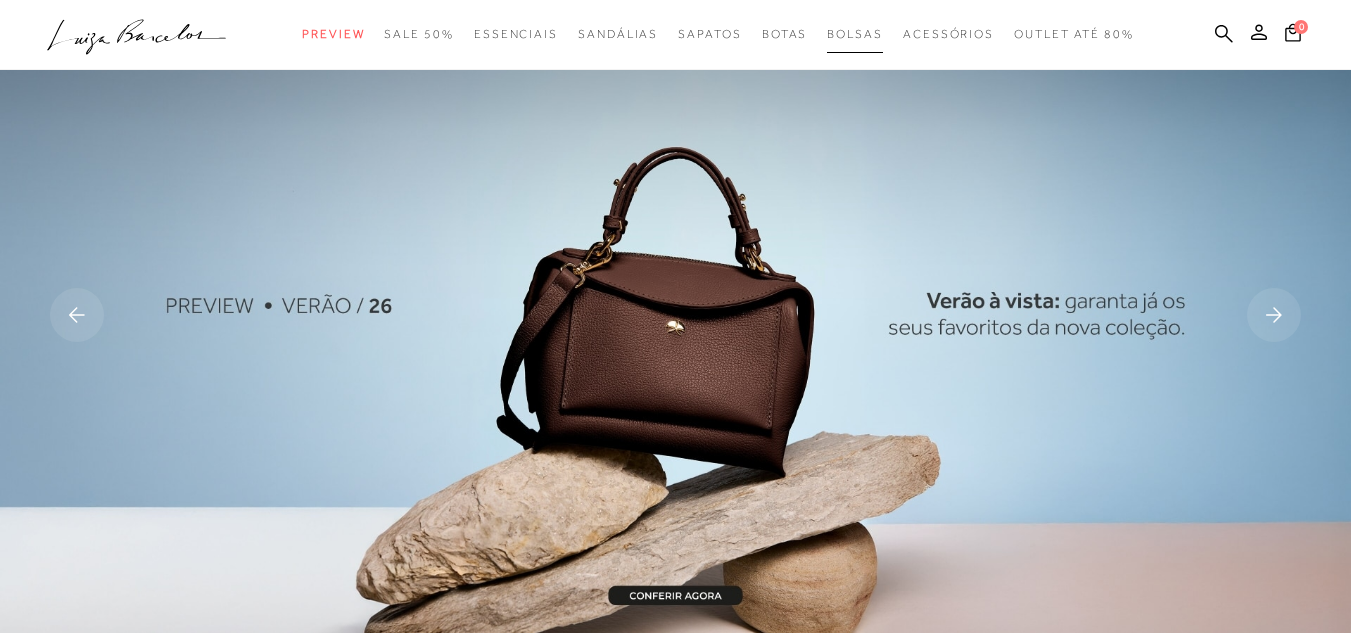 click on "Bolsas" at bounding box center [855, 34] 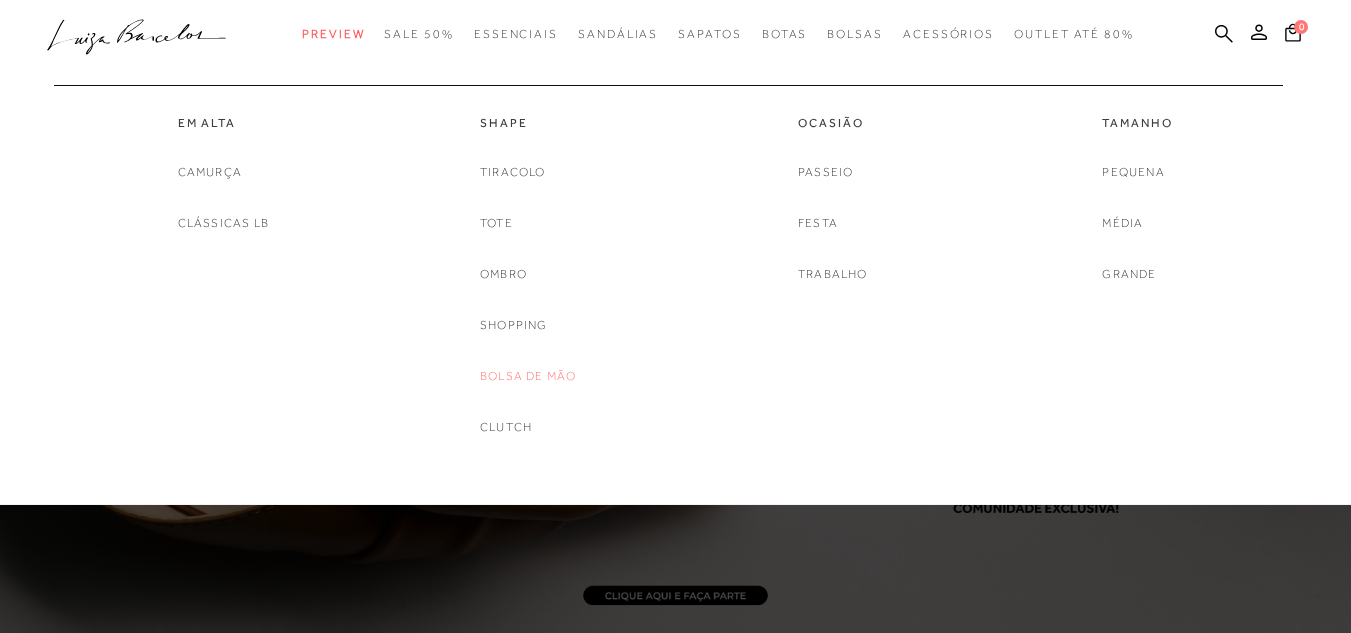 click on "Bolsa de mão" at bounding box center [528, 376] 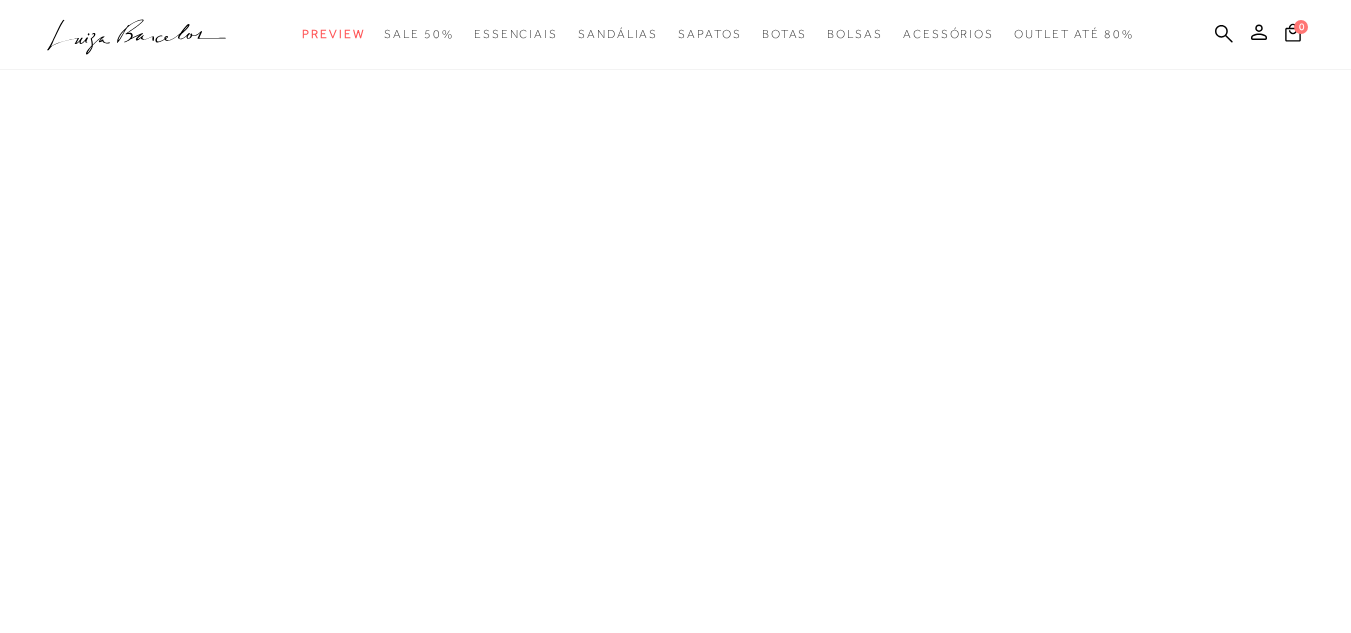 scroll, scrollTop: 0, scrollLeft: 0, axis: both 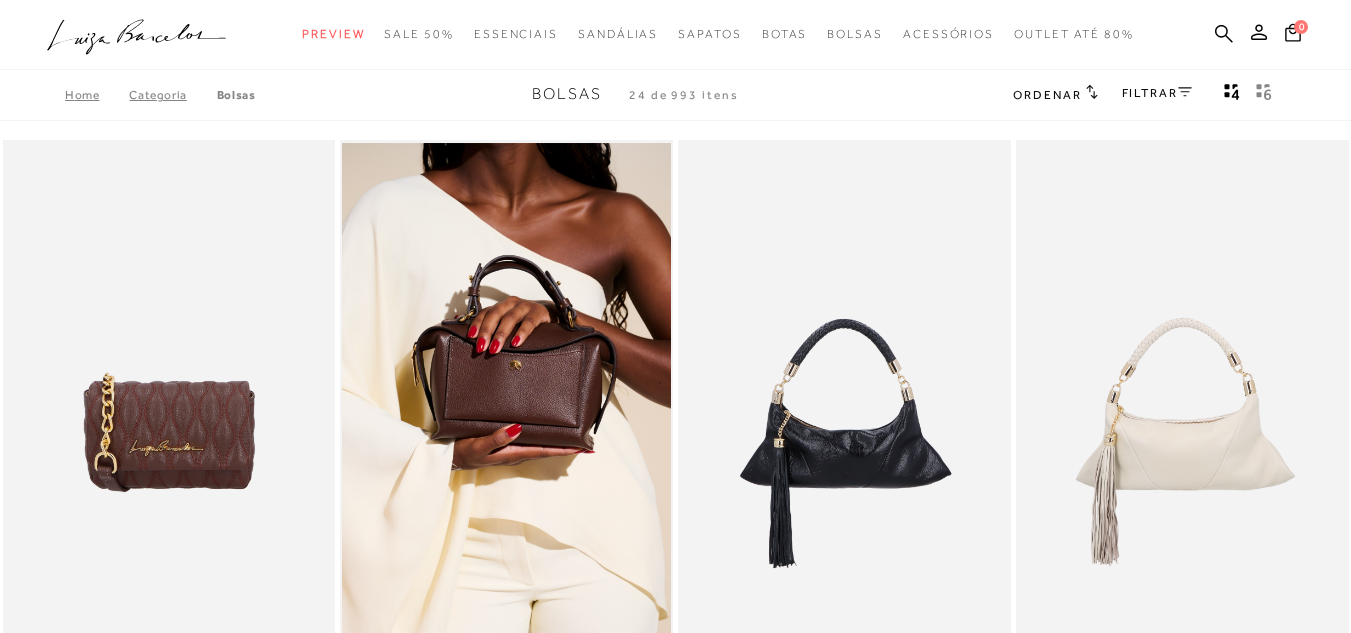type 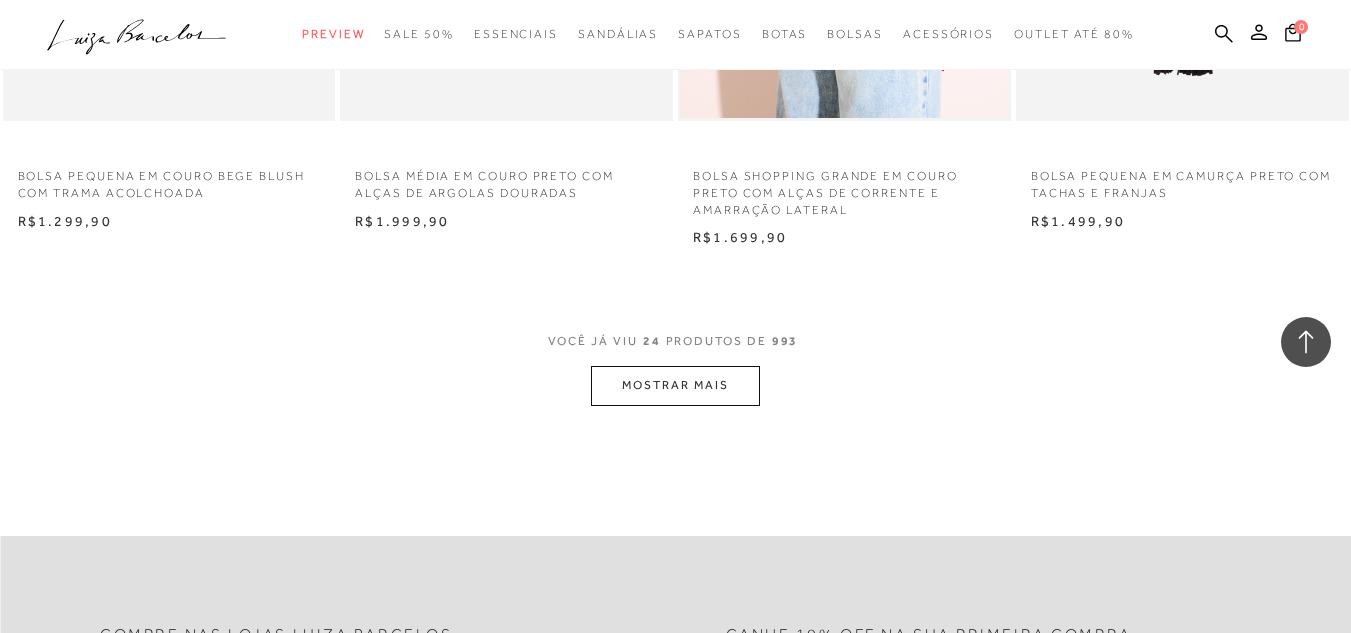scroll, scrollTop: 3720, scrollLeft: 0, axis: vertical 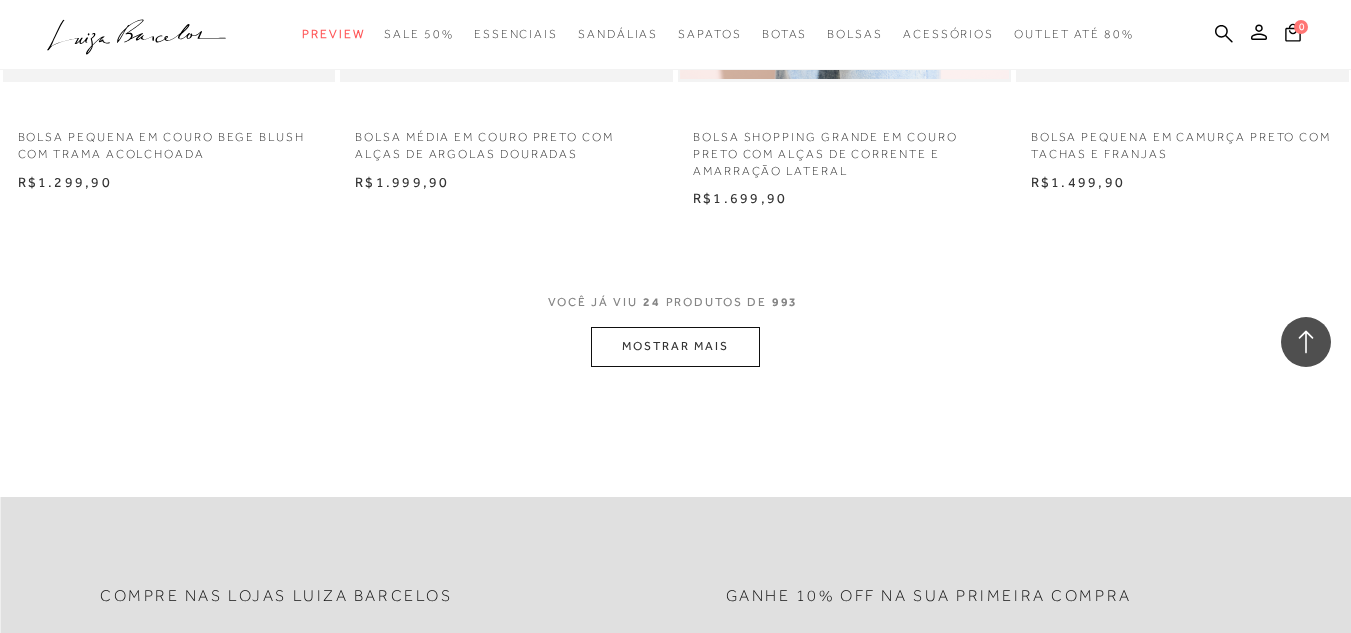 click on "MOSTRAR MAIS" at bounding box center (675, 346) 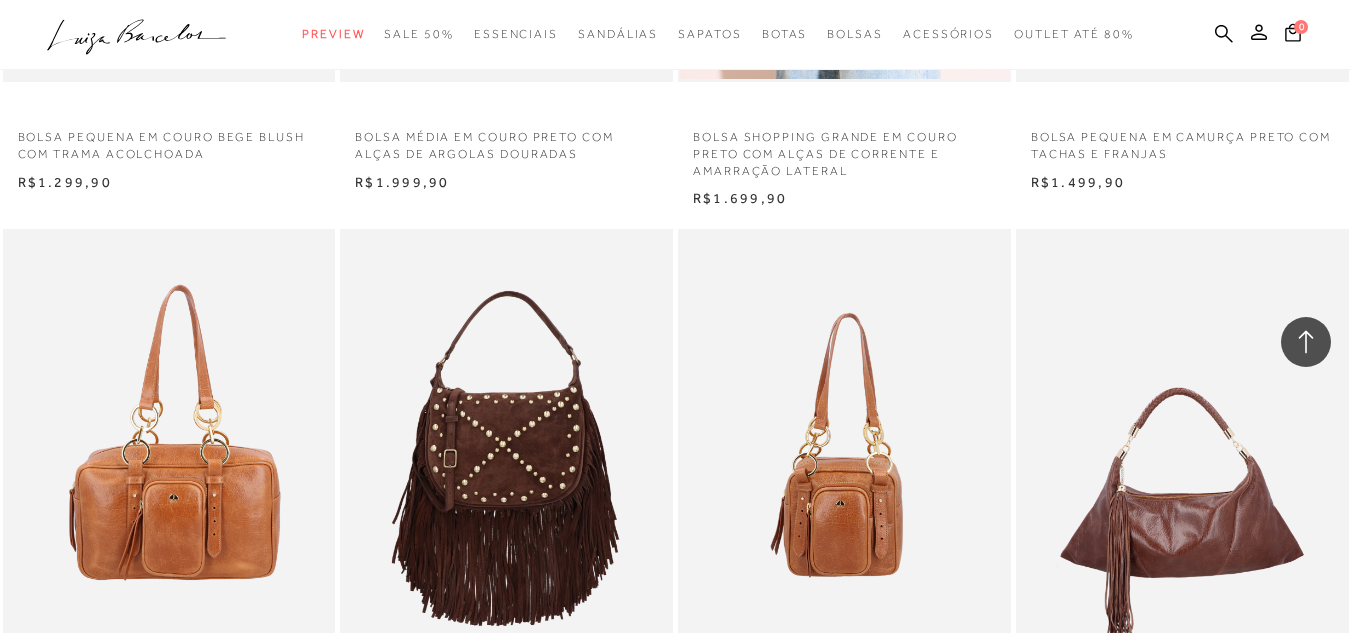 type 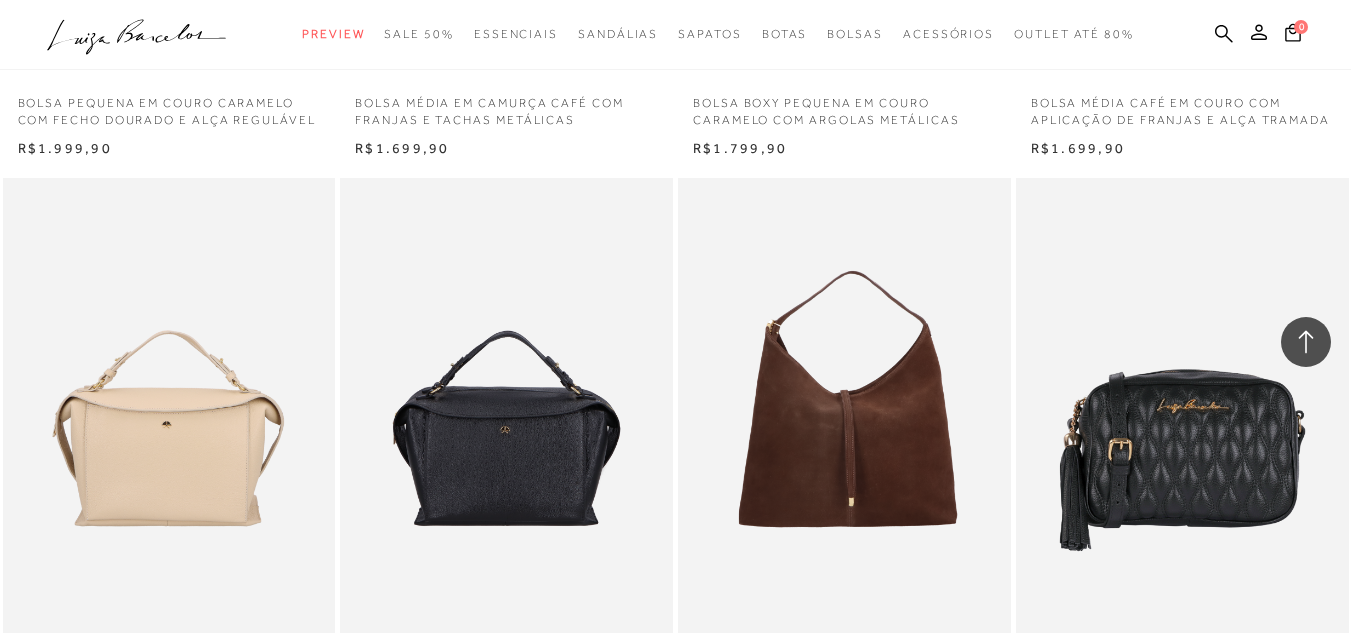 scroll, scrollTop: 4360, scrollLeft: 0, axis: vertical 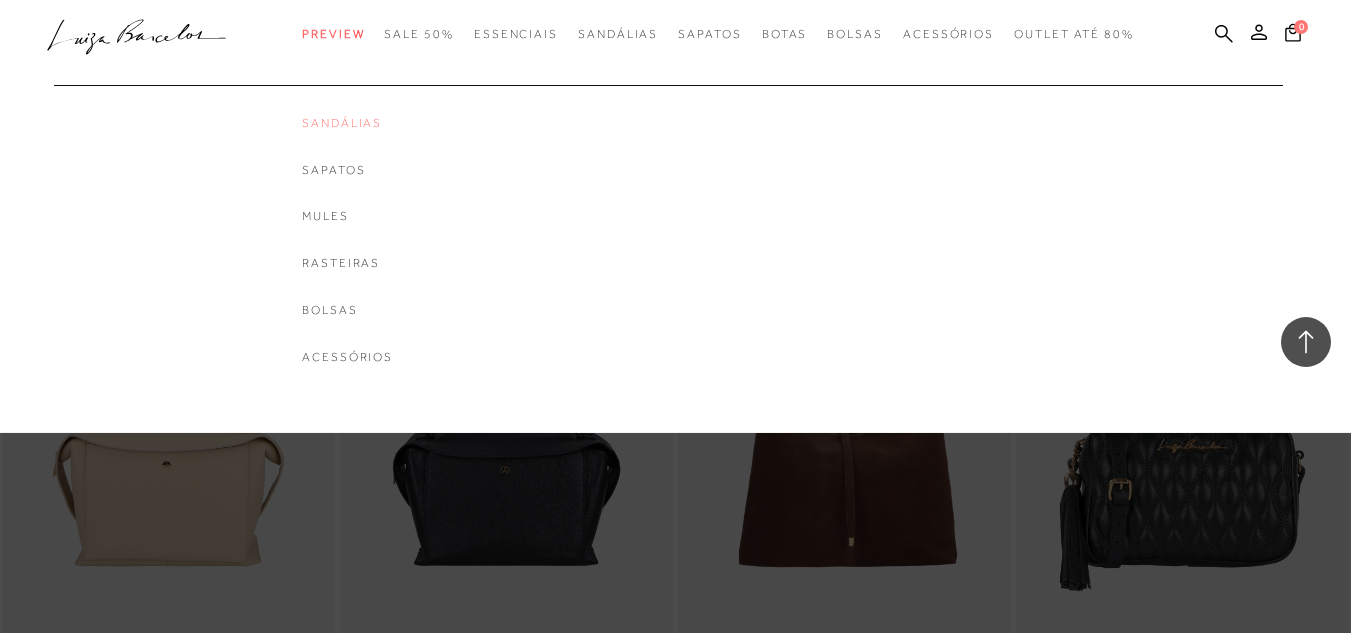 click on "Sandálias" at bounding box center [347, 123] 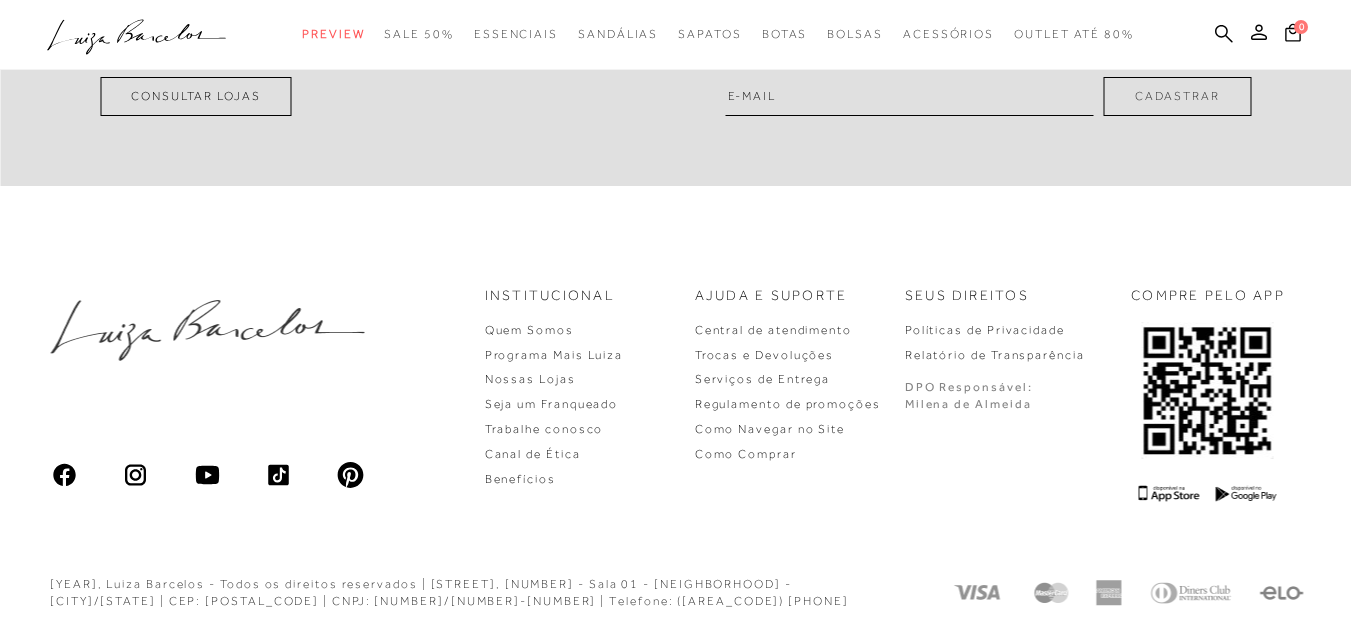 scroll, scrollTop: 0, scrollLeft: 0, axis: both 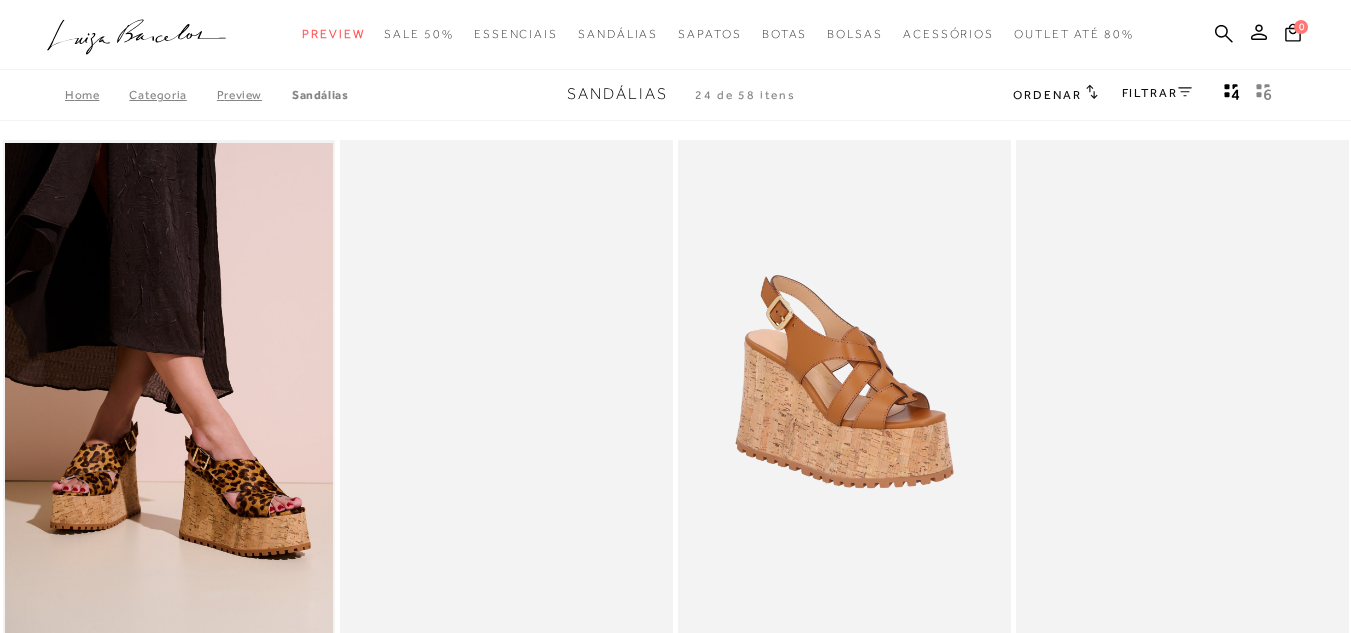 type 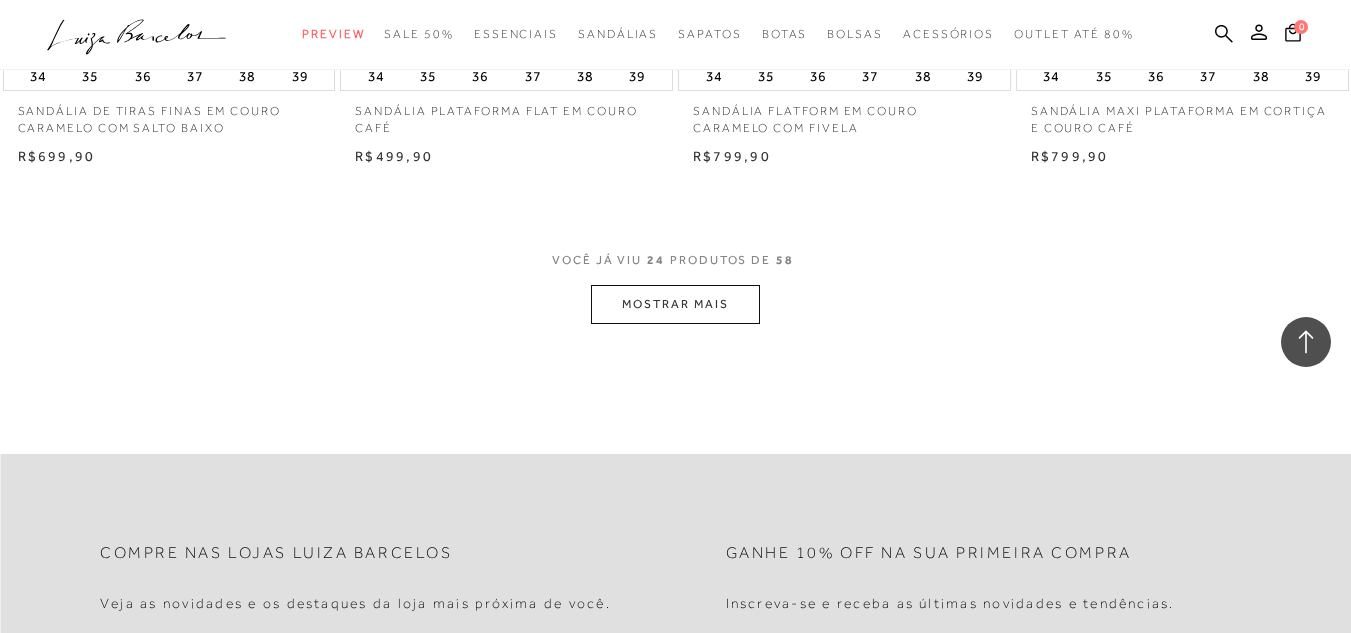 scroll, scrollTop: 3760, scrollLeft: 0, axis: vertical 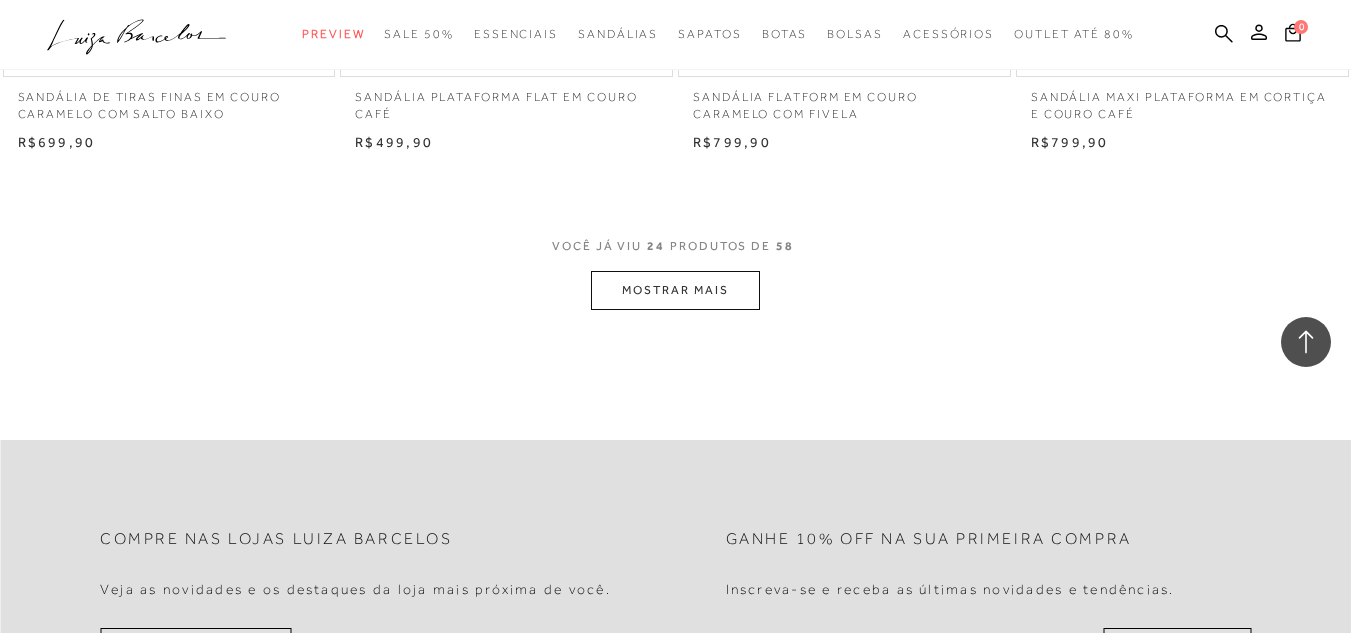 click on "MOSTRAR MAIS" at bounding box center [675, 290] 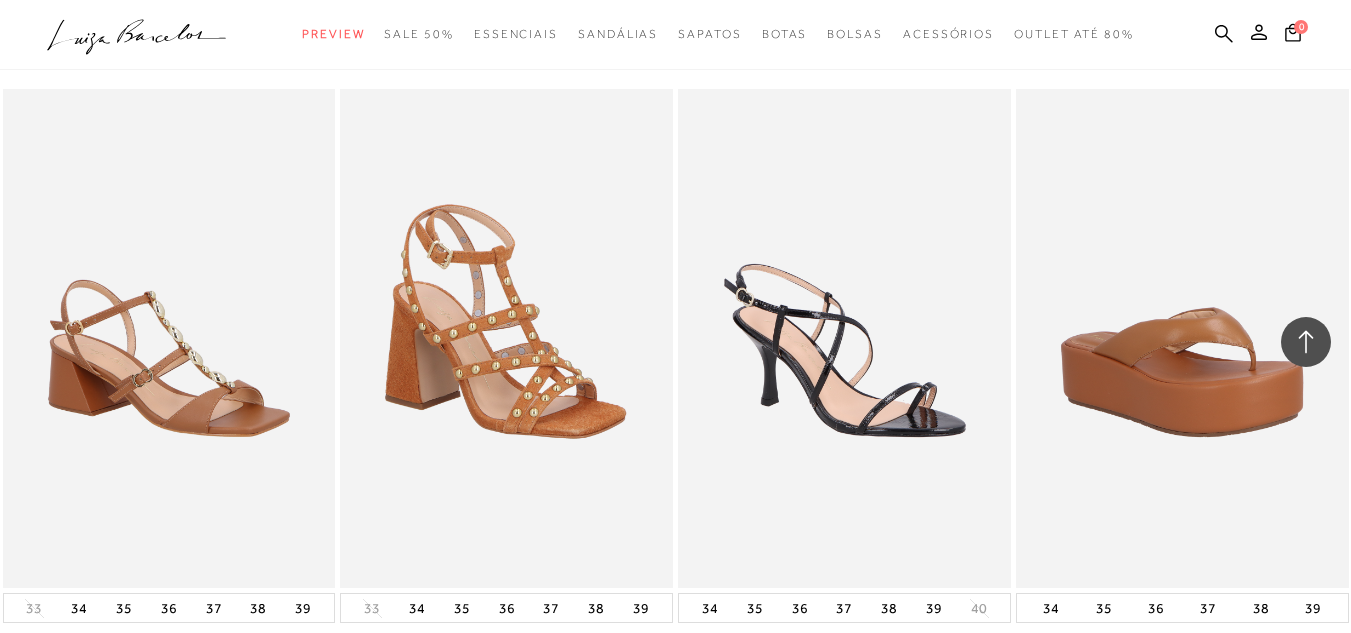 scroll, scrollTop: 7200, scrollLeft: 0, axis: vertical 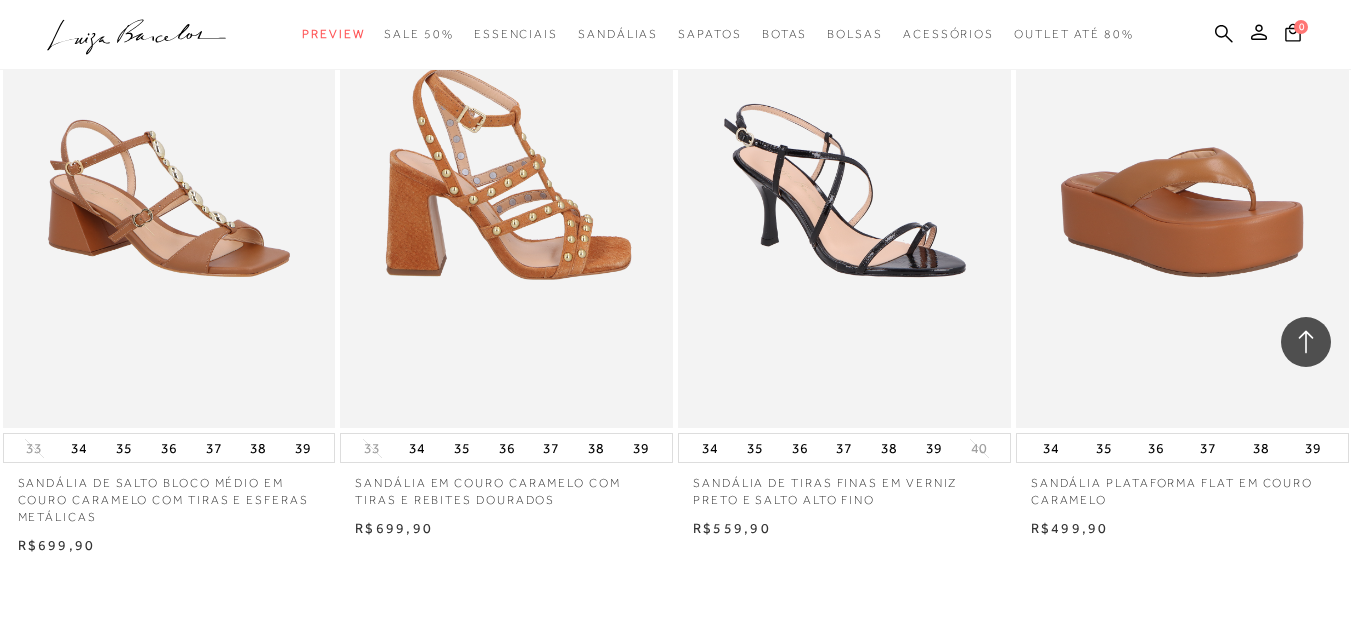 click at bounding box center (507, 178) 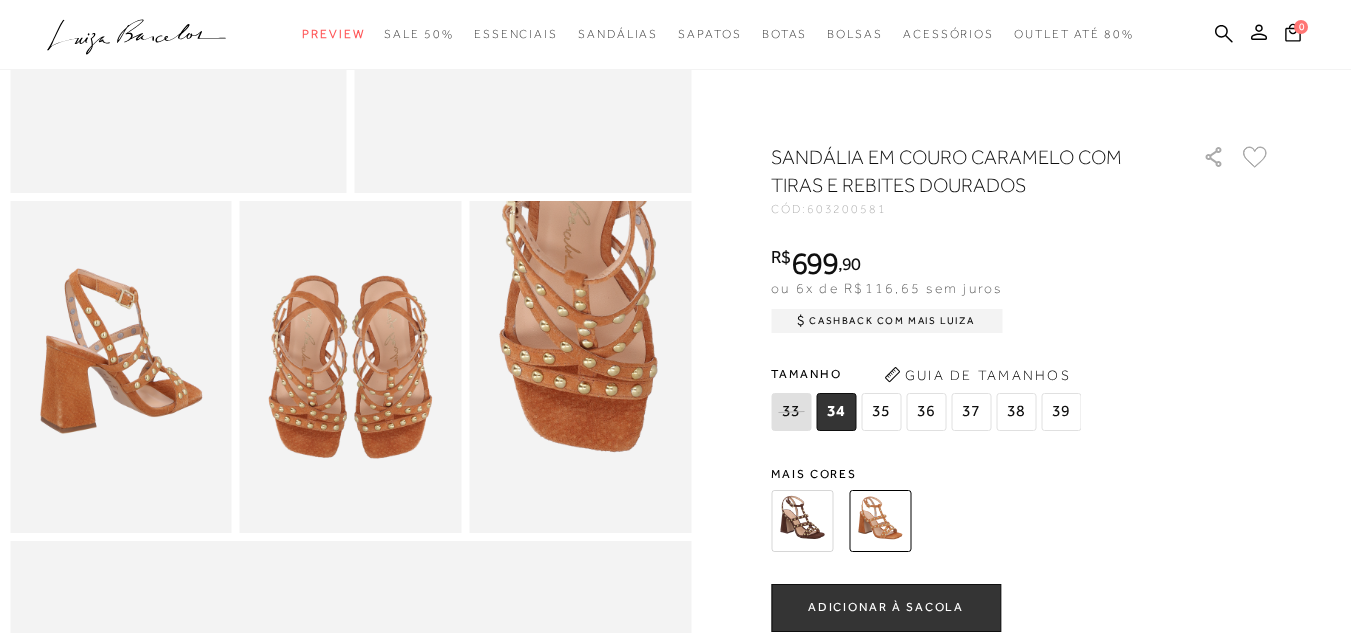 scroll, scrollTop: 280, scrollLeft: 0, axis: vertical 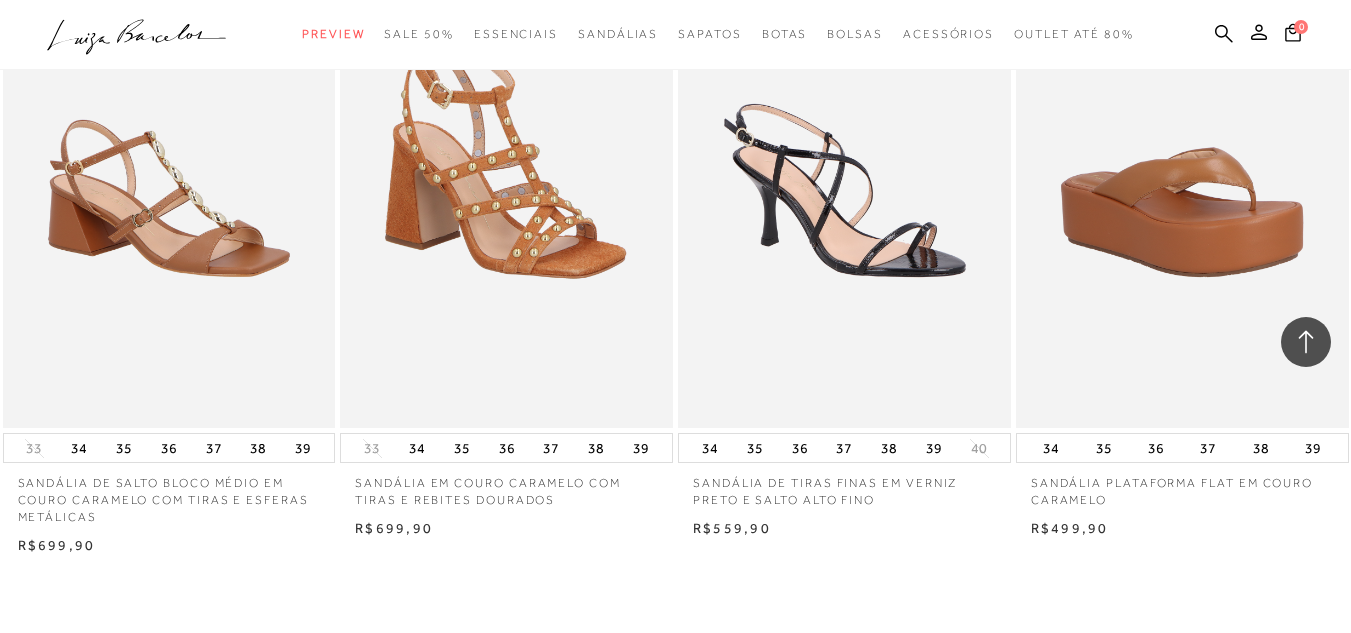 type 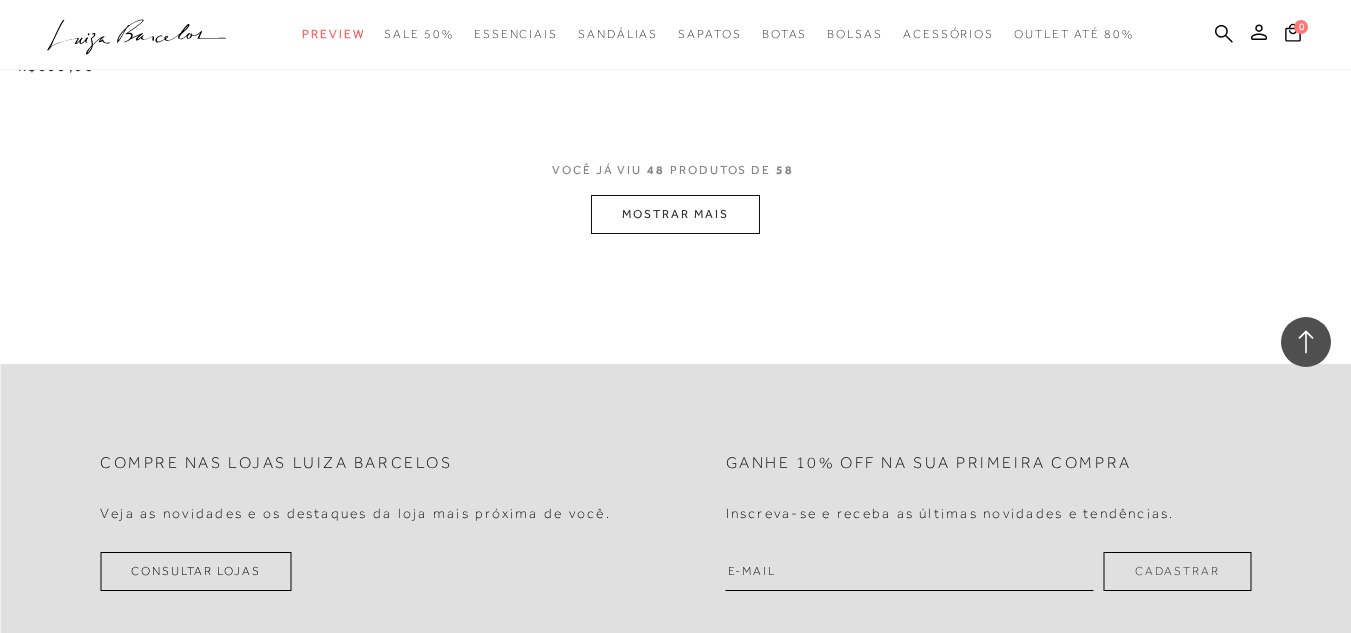 scroll, scrollTop: 7680, scrollLeft: 0, axis: vertical 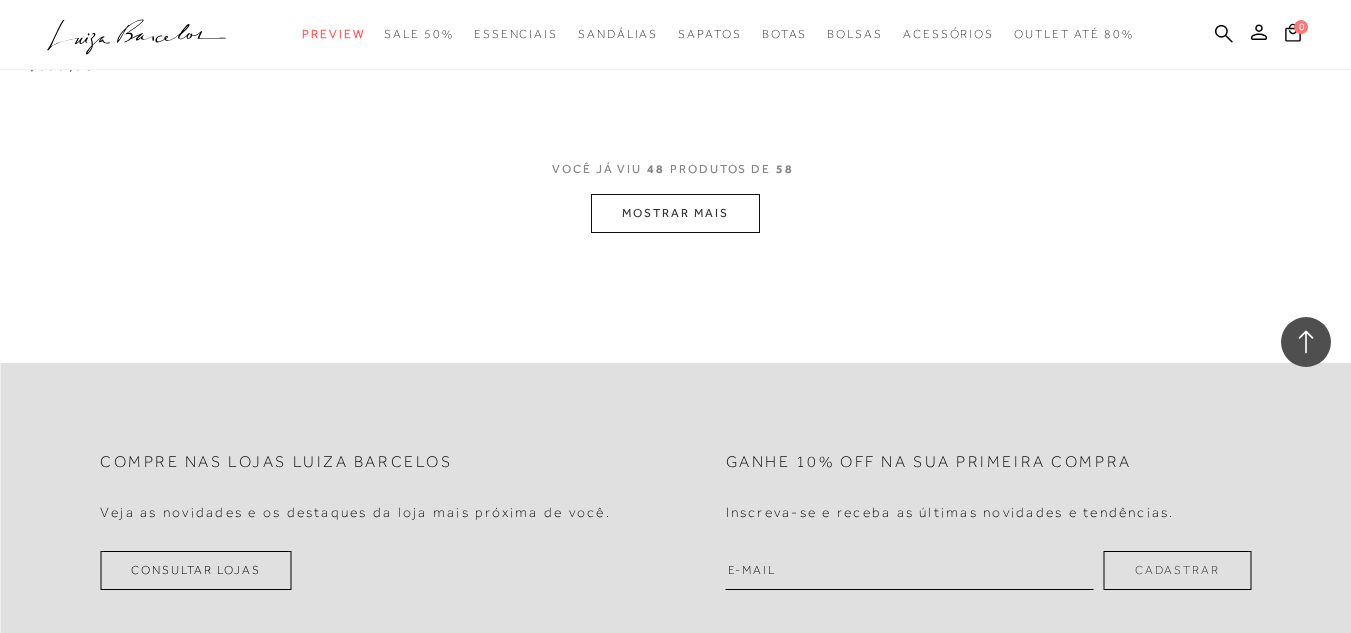 click on "MOSTRAR MAIS" at bounding box center [675, 213] 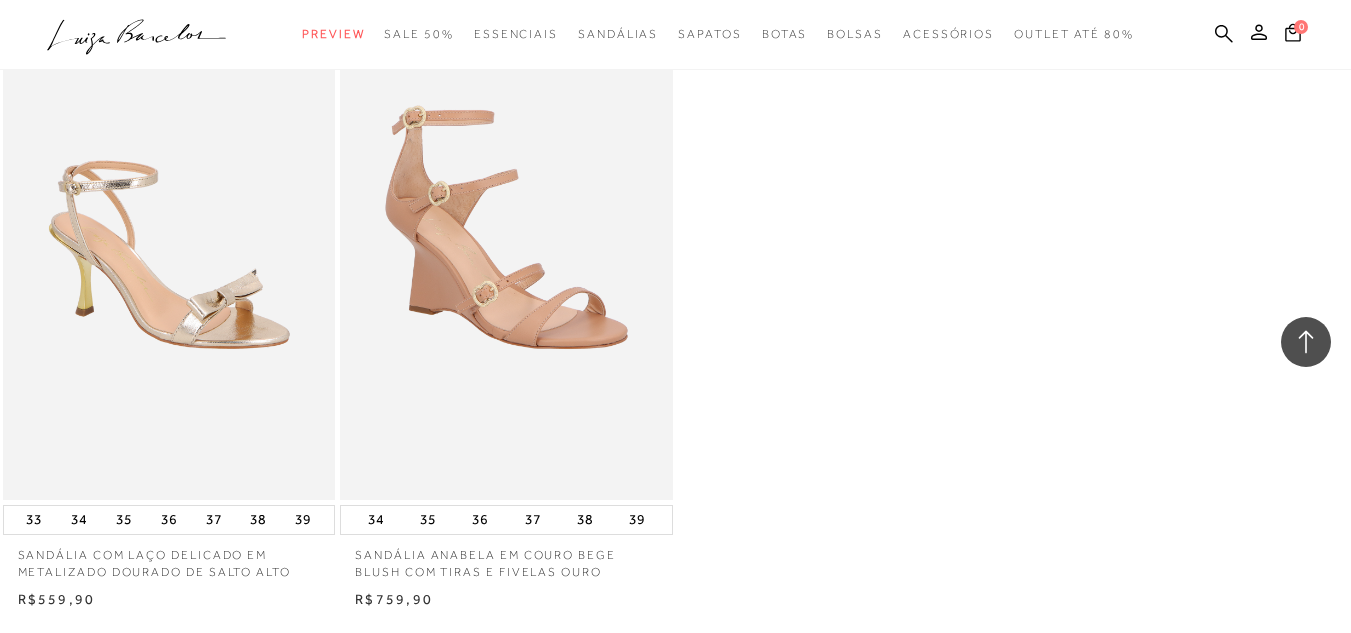 scroll, scrollTop: 8920, scrollLeft: 0, axis: vertical 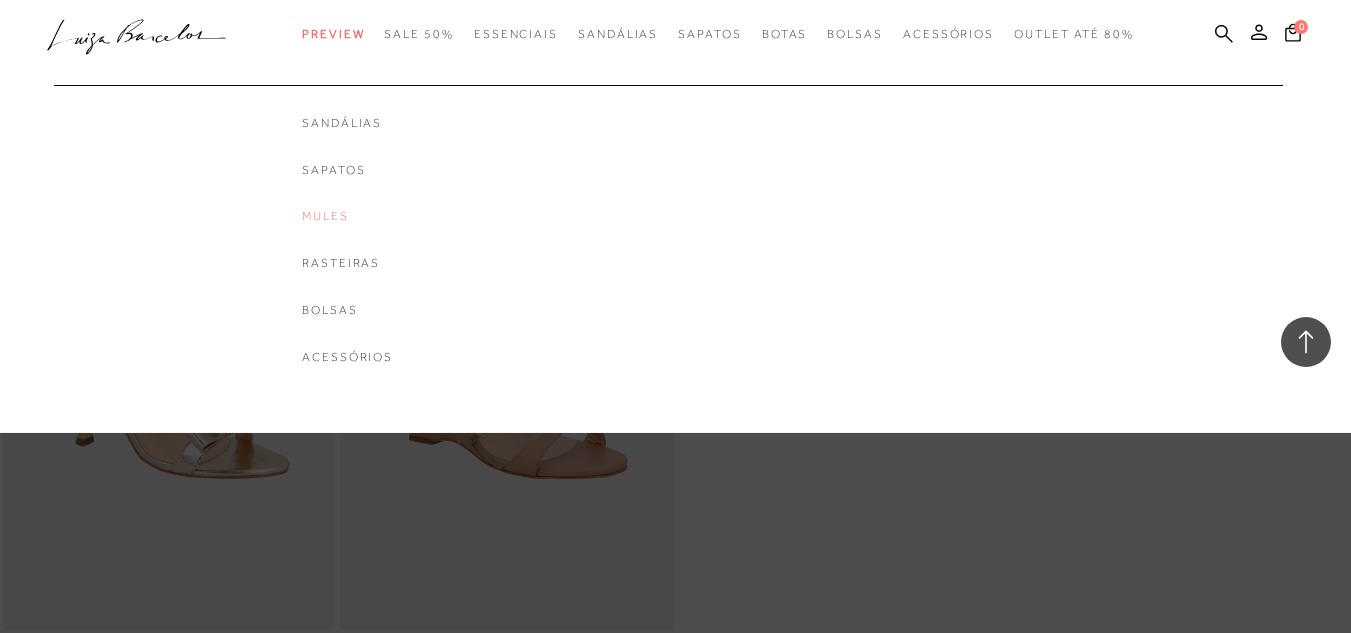 click on "Mules" at bounding box center (347, 216) 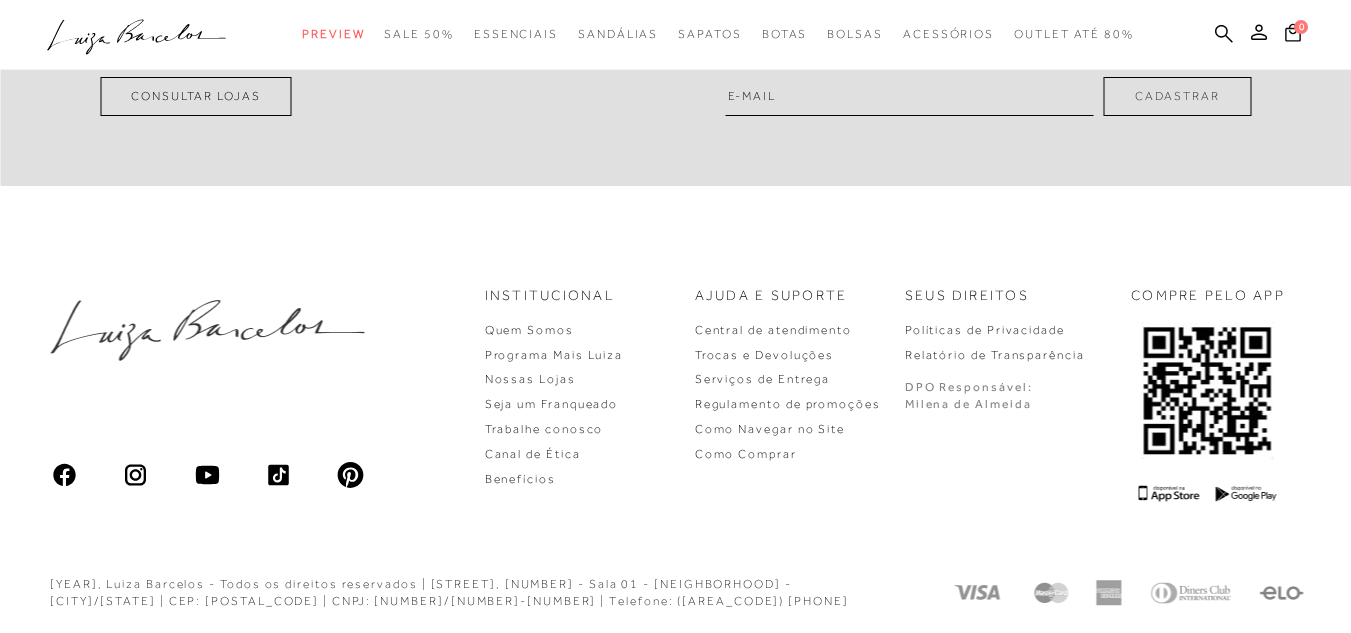 scroll, scrollTop: 0, scrollLeft: 0, axis: both 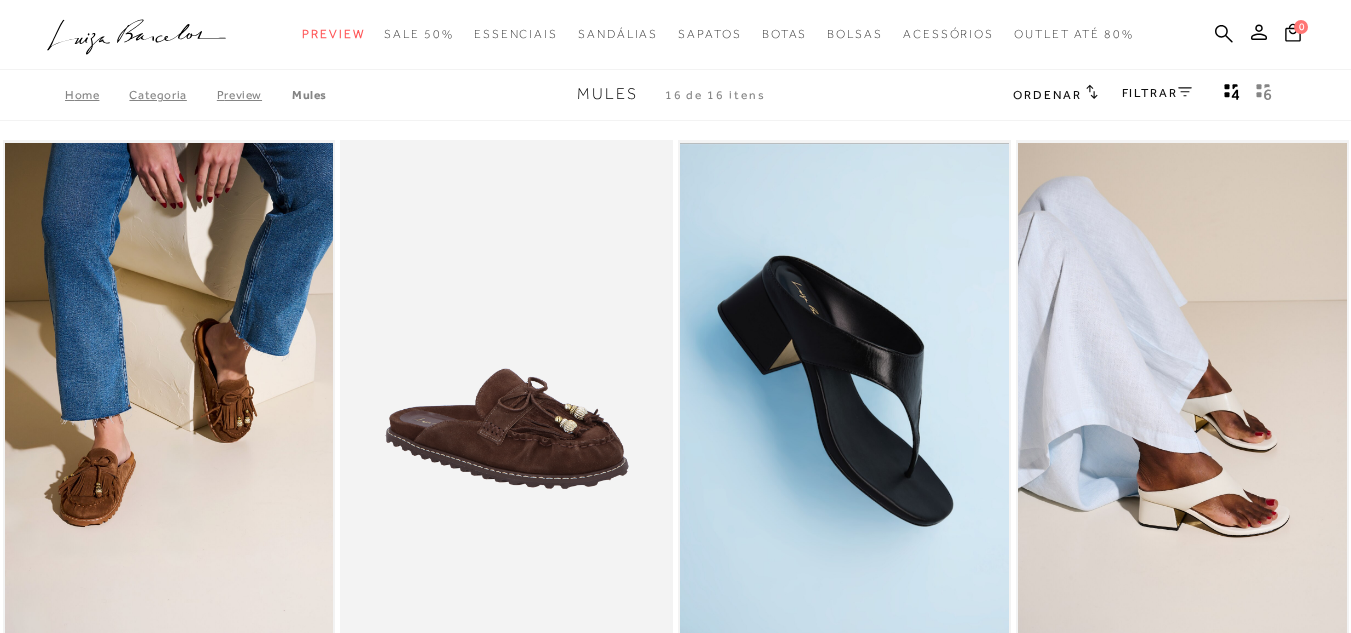 type 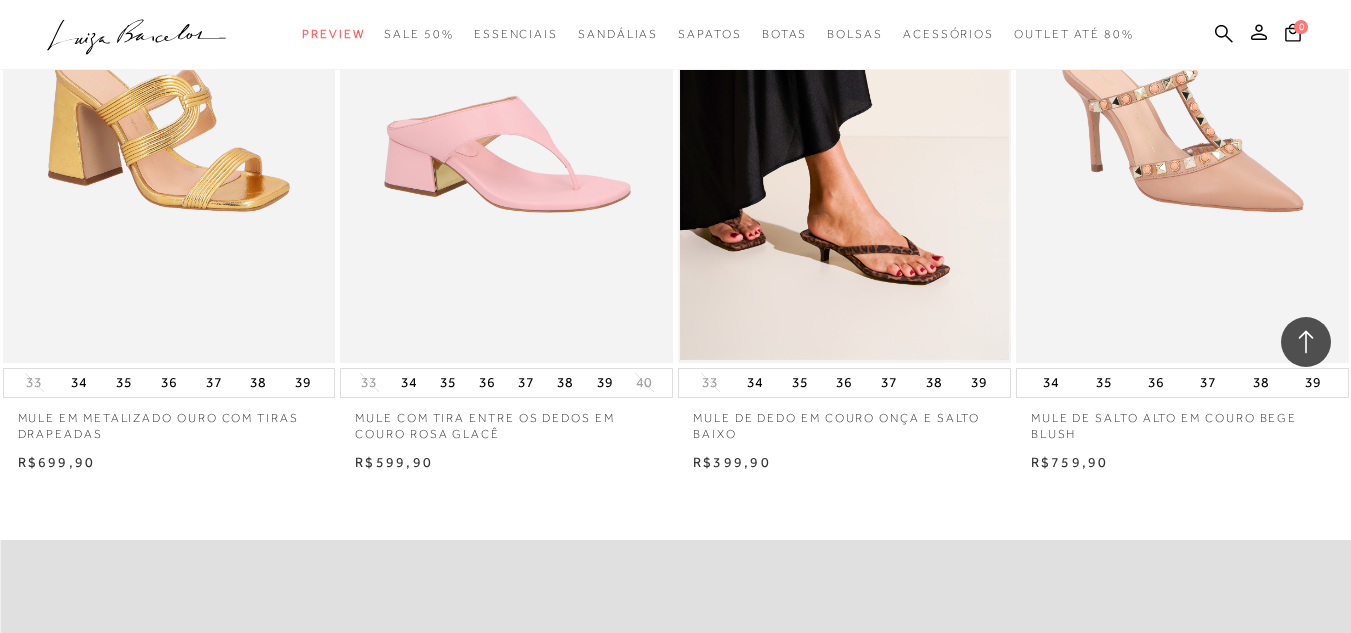 scroll, scrollTop: 2160, scrollLeft: 0, axis: vertical 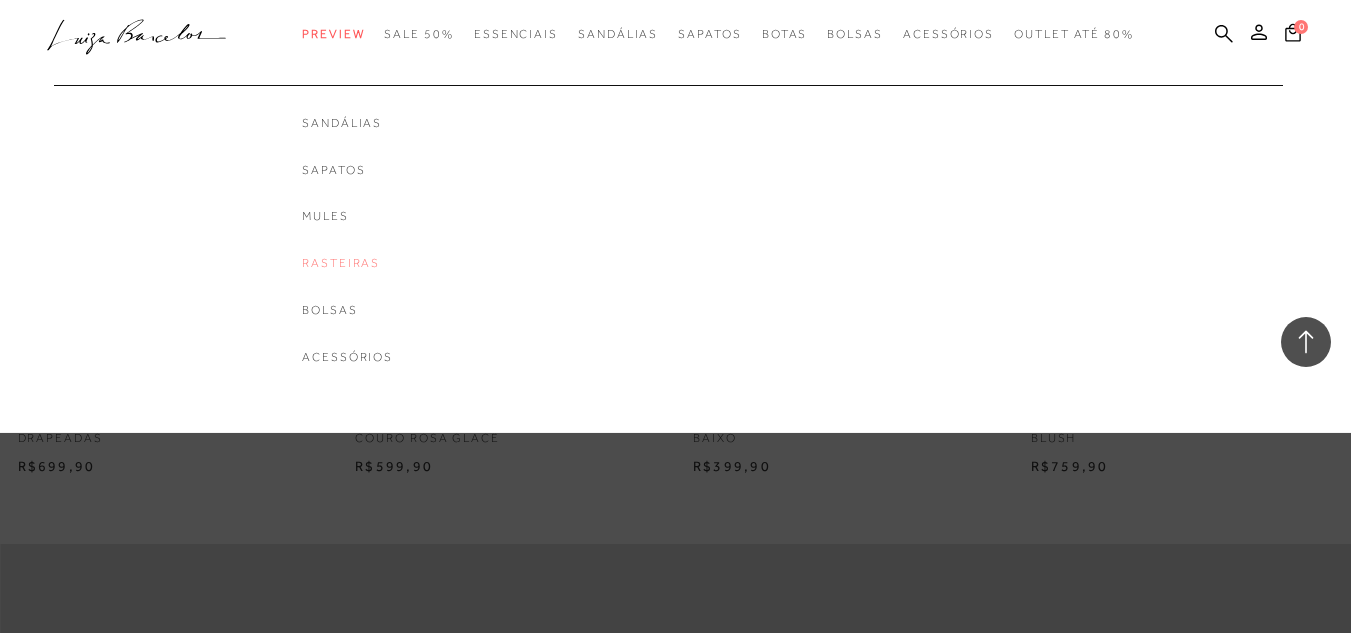 click on "Rasteiras" at bounding box center [347, 263] 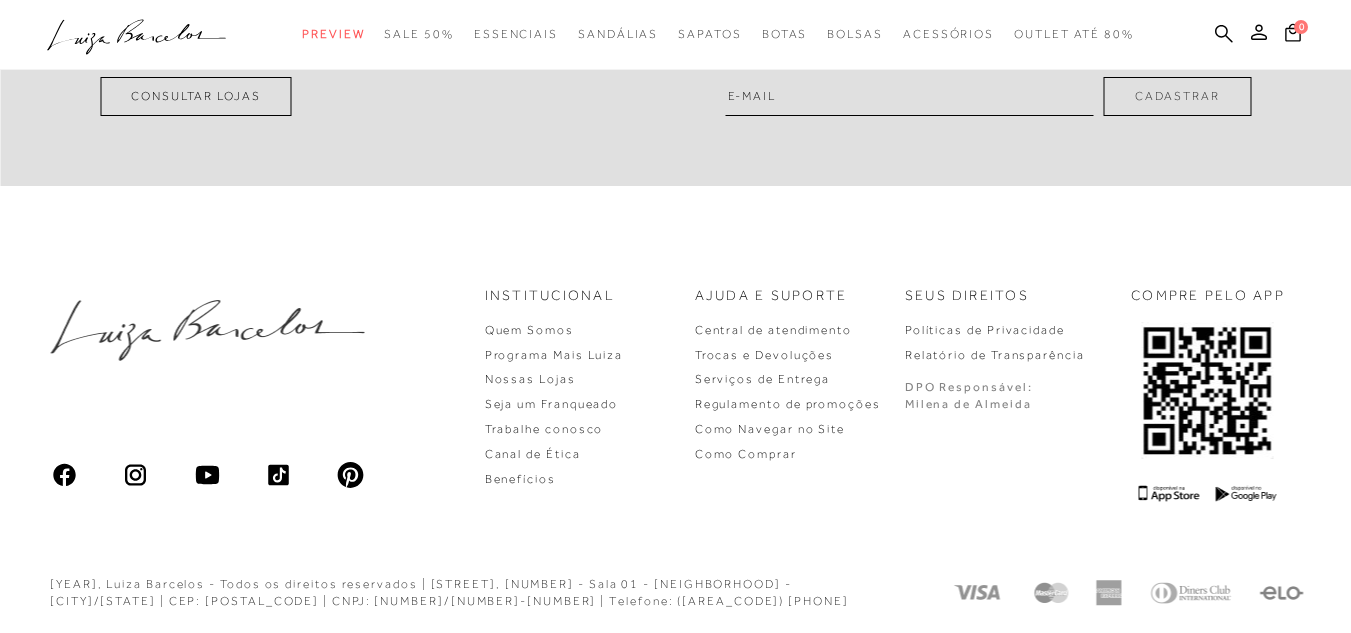 scroll, scrollTop: 0, scrollLeft: 0, axis: both 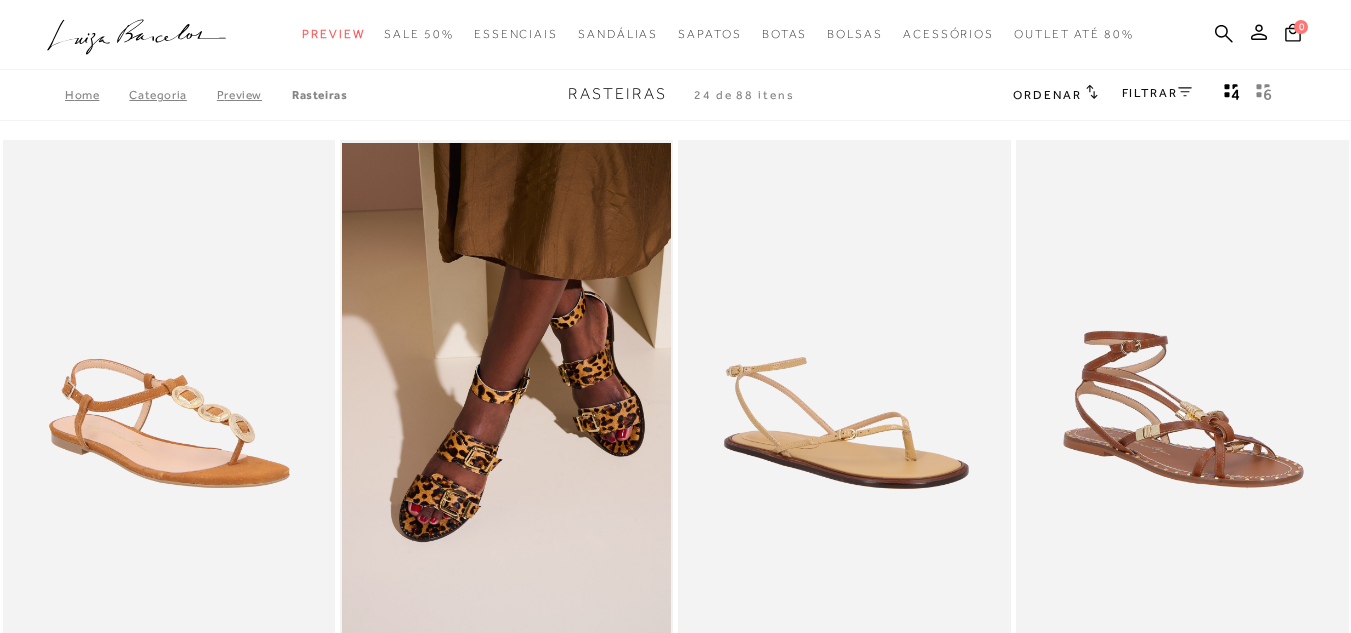 type 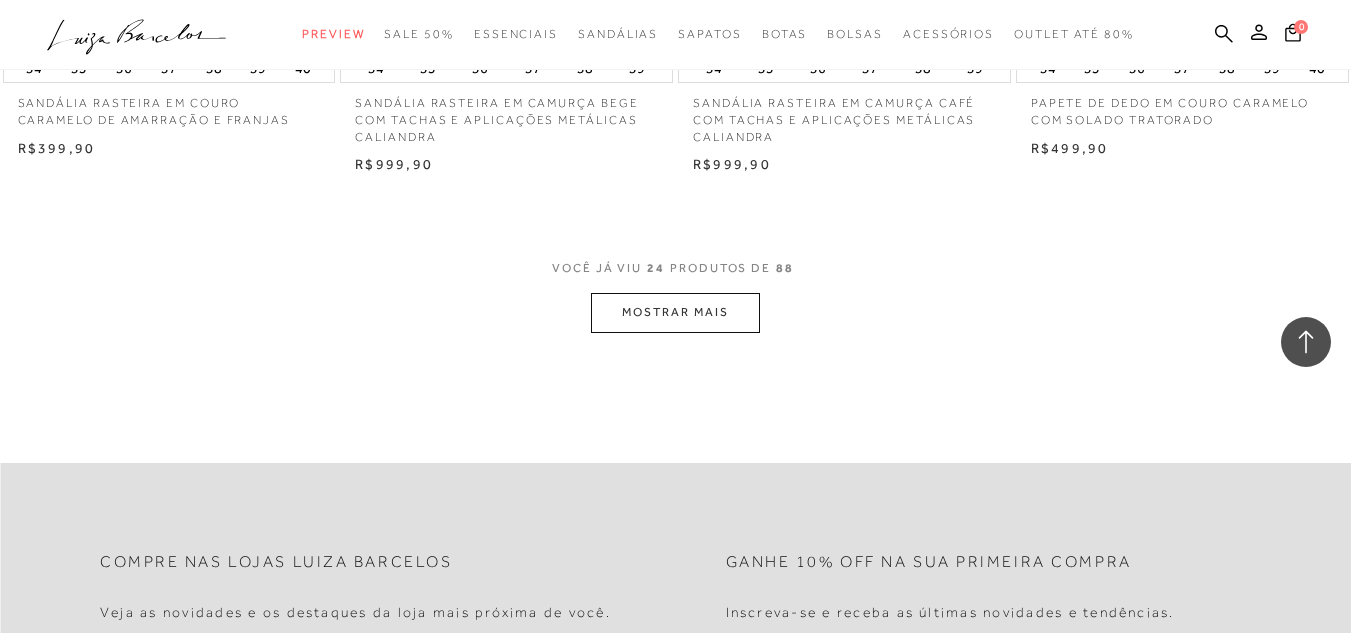 scroll, scrollTop: 3840, scrollLeft: 0, axis: vertical 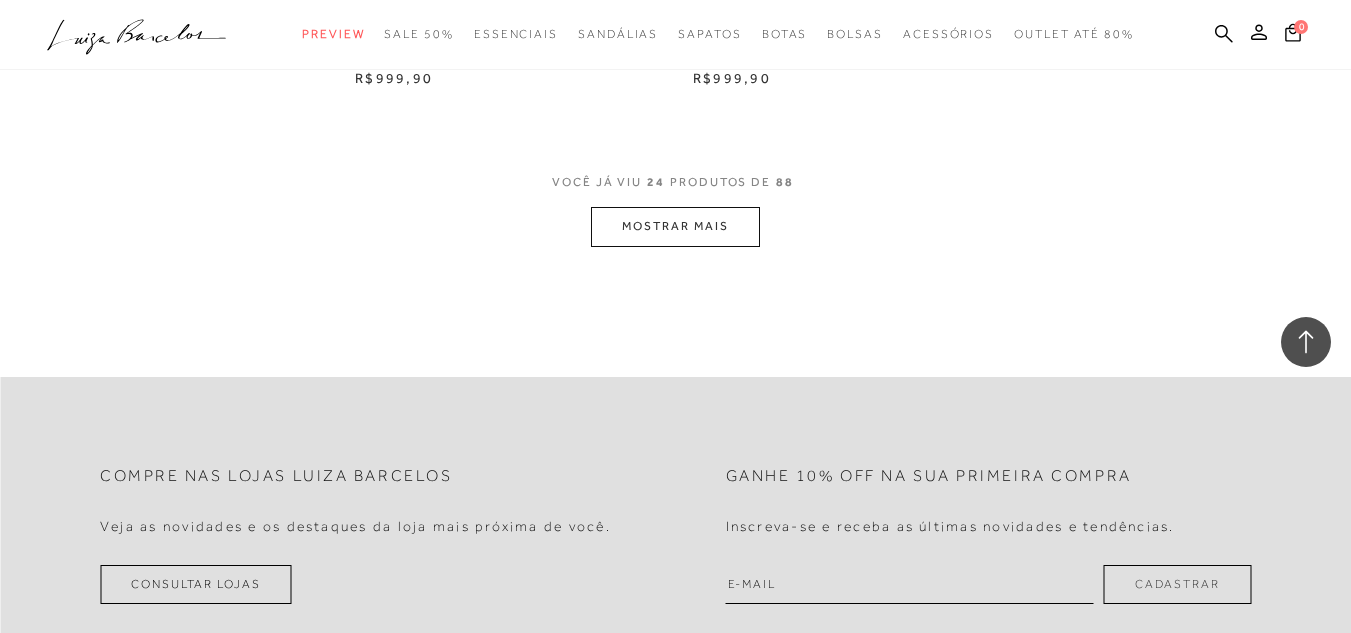 click on "MOSTRAR MAIS" at bounding box center [675, 226] 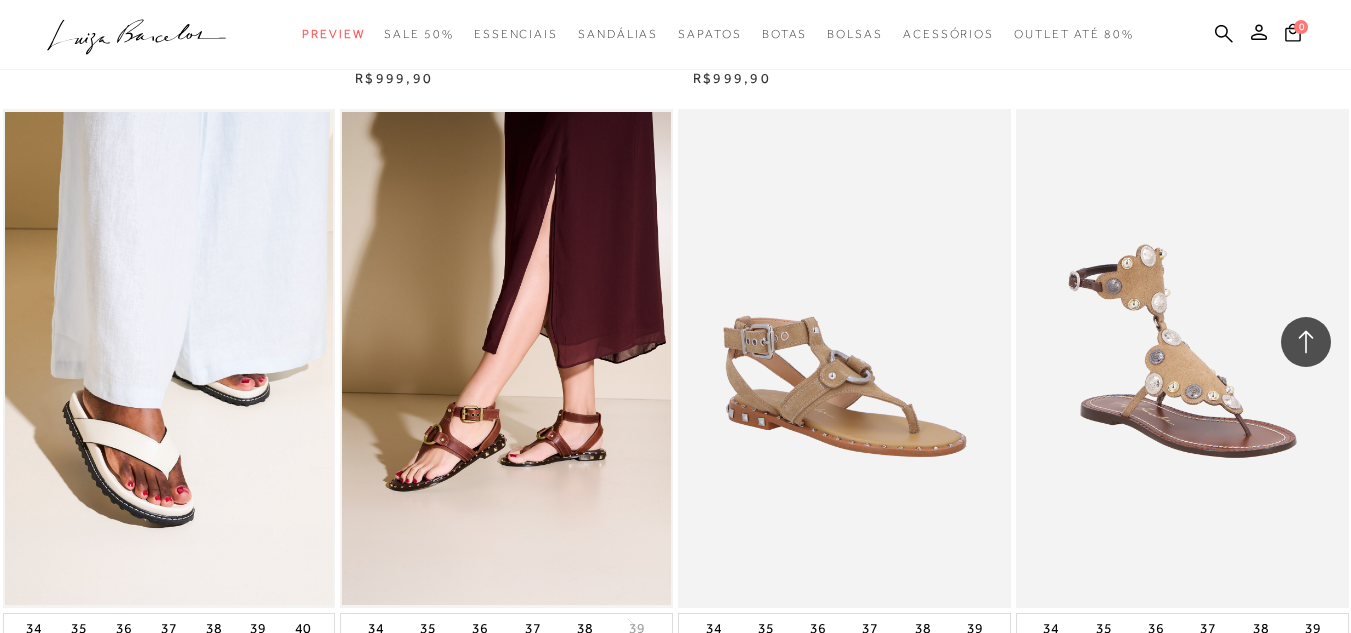type 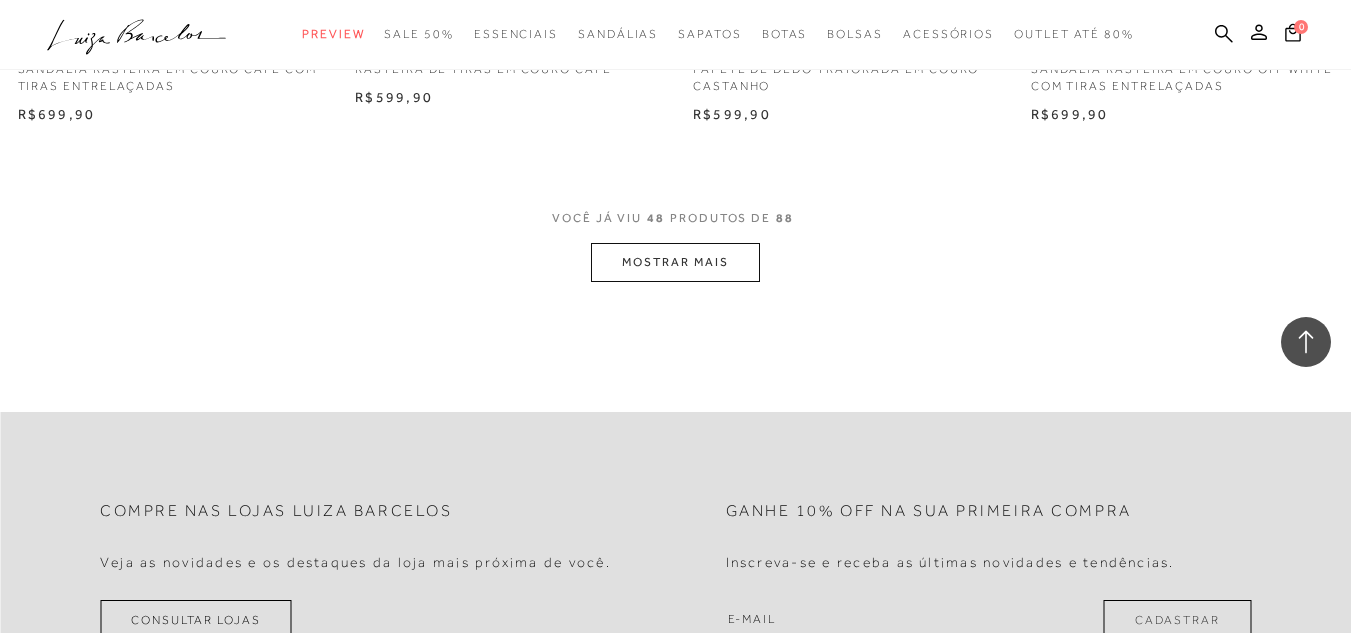 scroll, scrollTop: 7600, scrollLeft: 0, axis: vertical 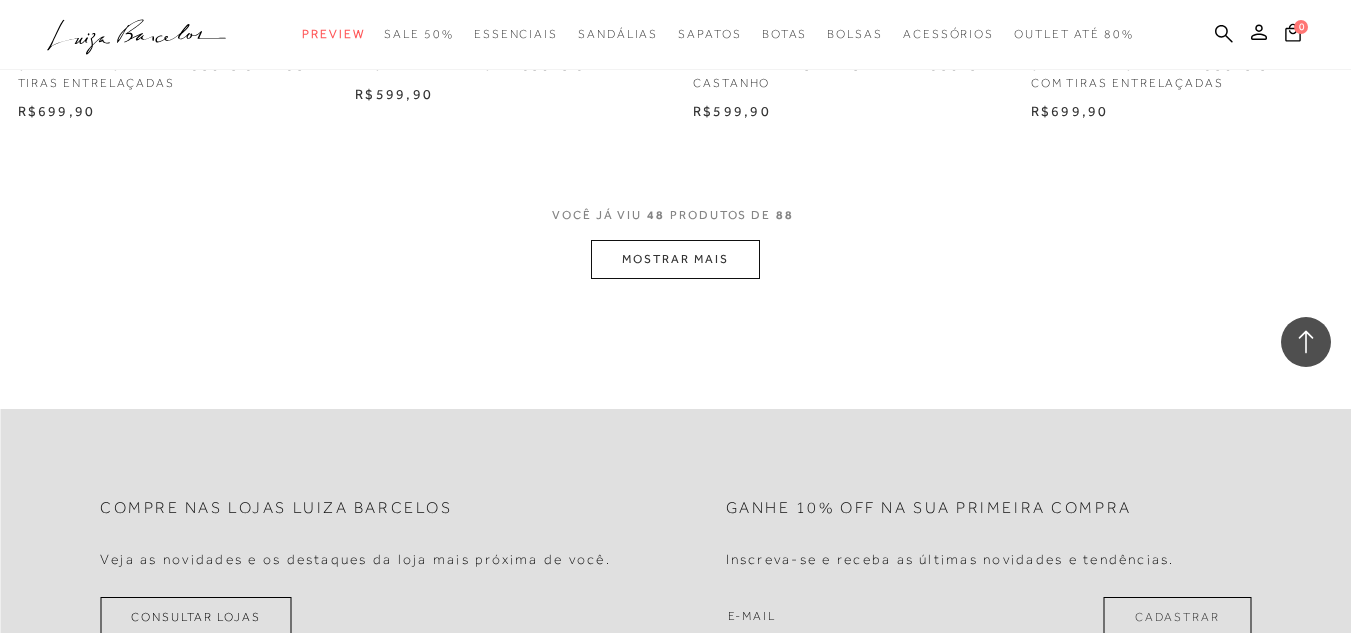 click on "MOSTRAR MAIS" at bounding box center (675, 259) 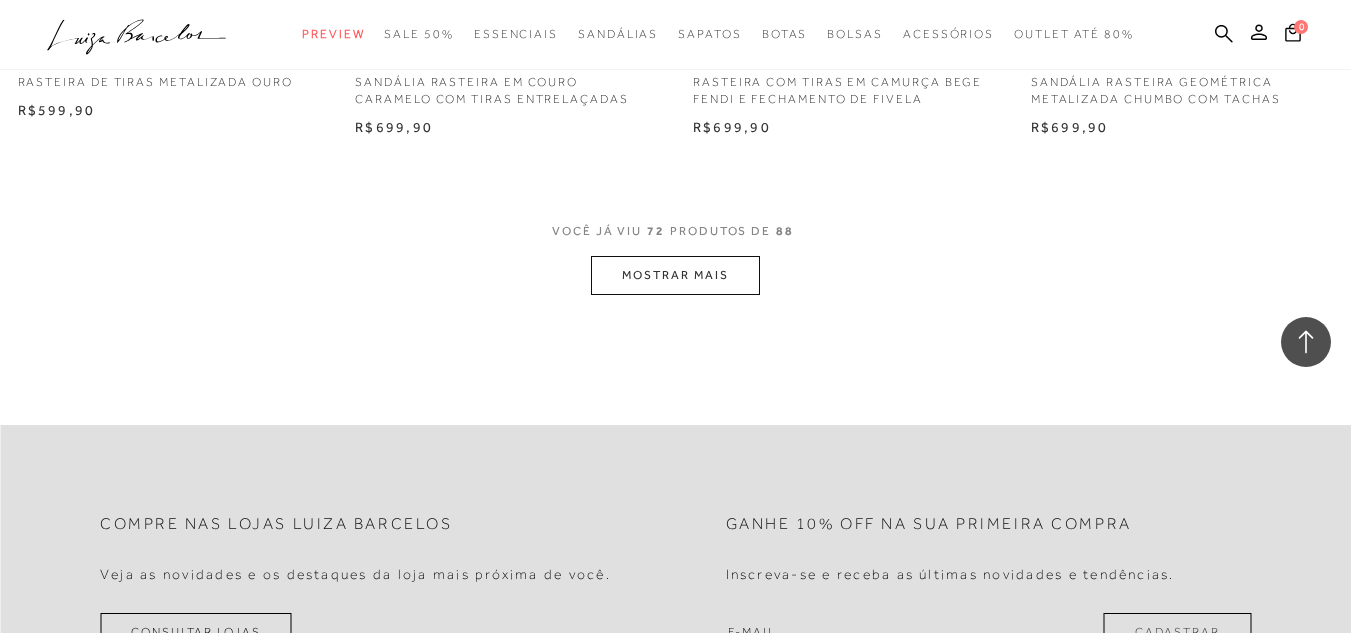 scroll, scrollTop: 11400, scrollLeft: 0, axis: vertical 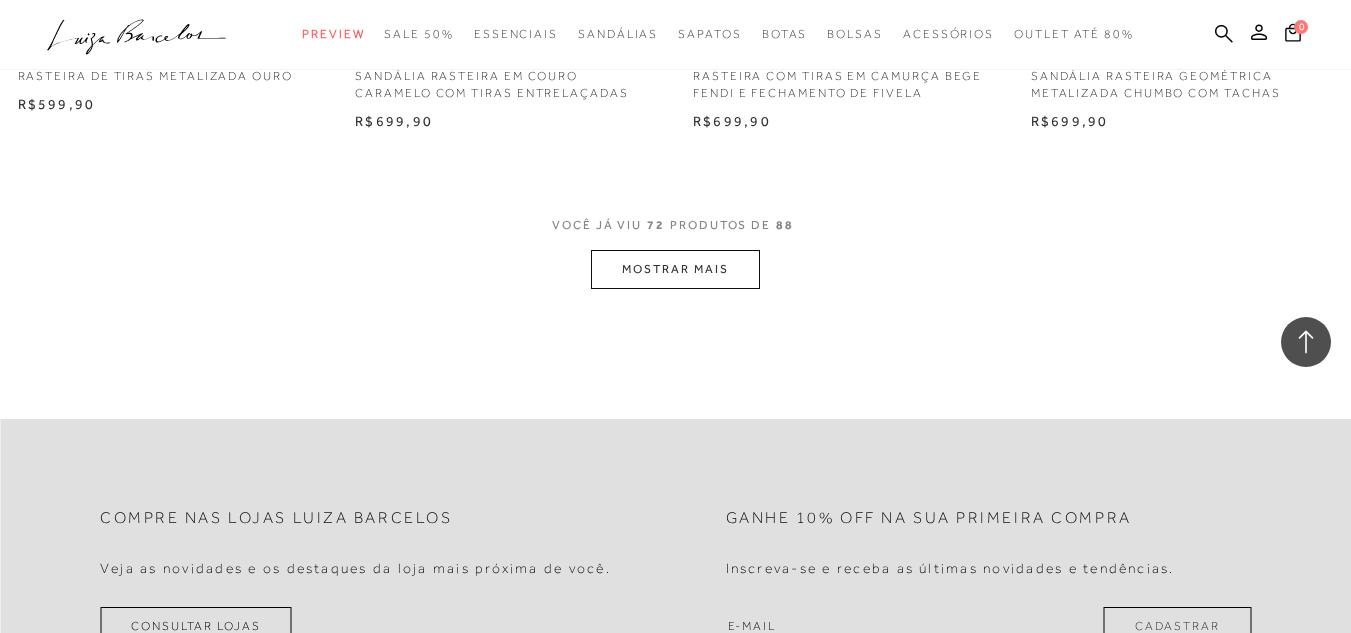 click on "MOSTRAR MAIS" at bounding box center (675, 269) 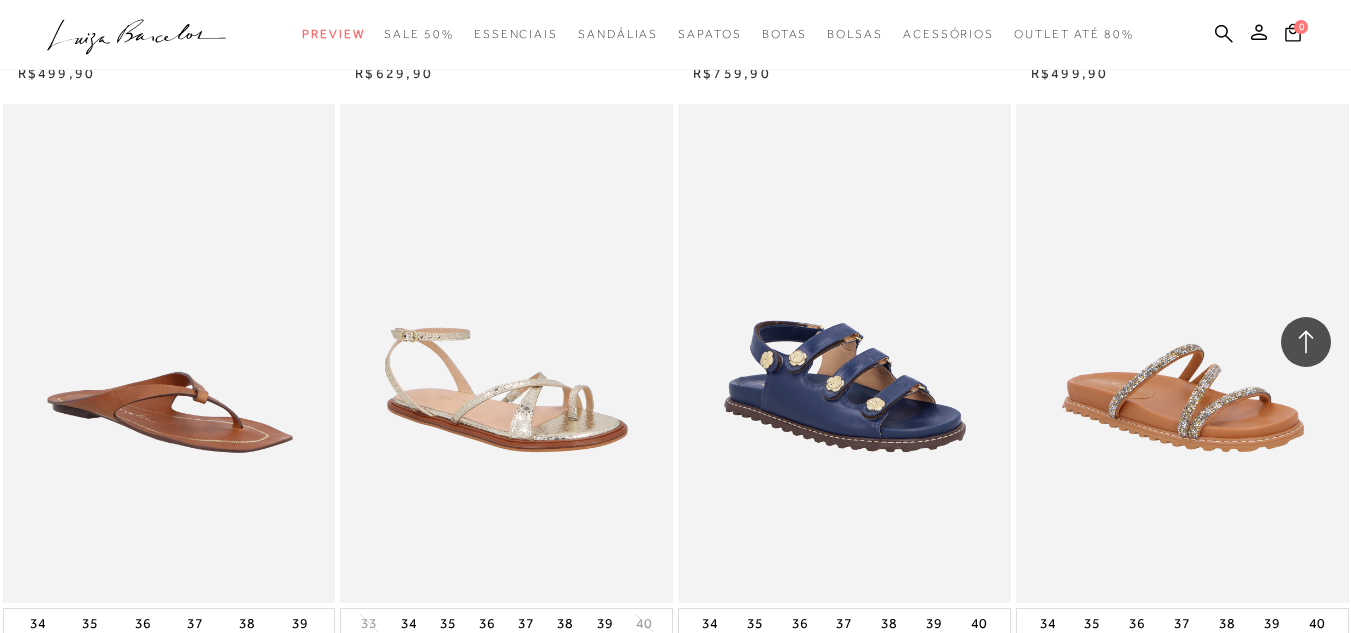 scroll, scrollTop: 13280, scrollLeft: 0, axis: vertical 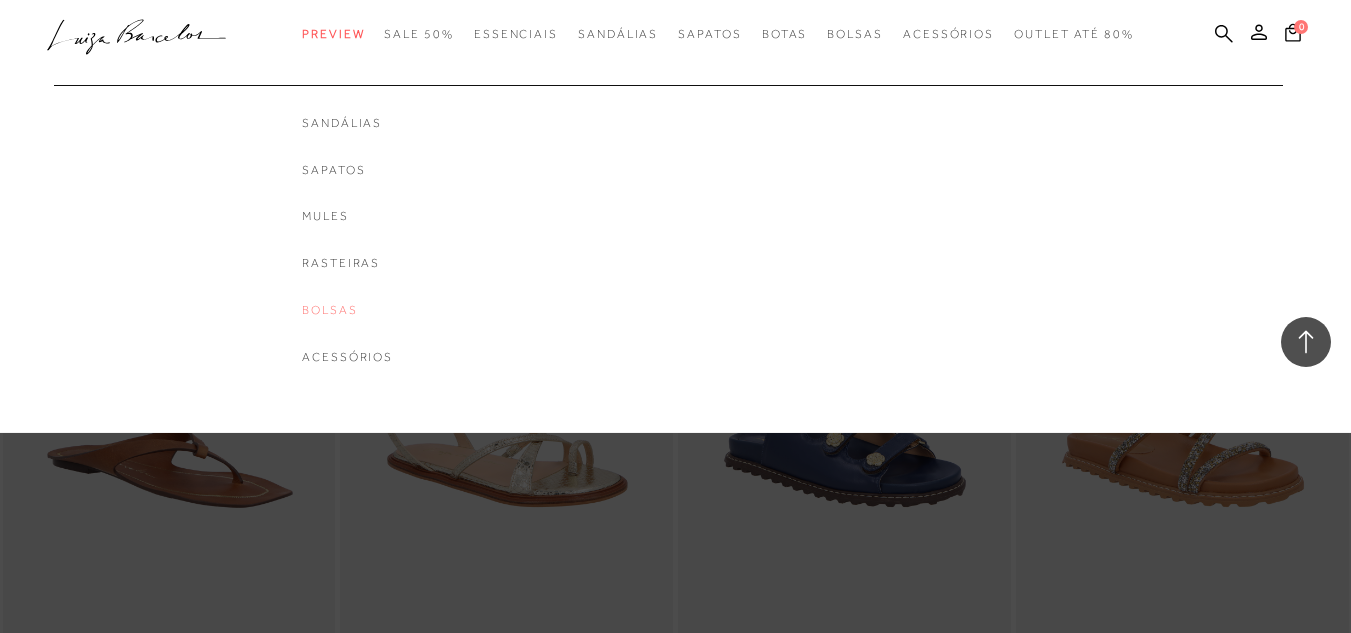 click on "Bolsas" at bounding box center [347, 310] 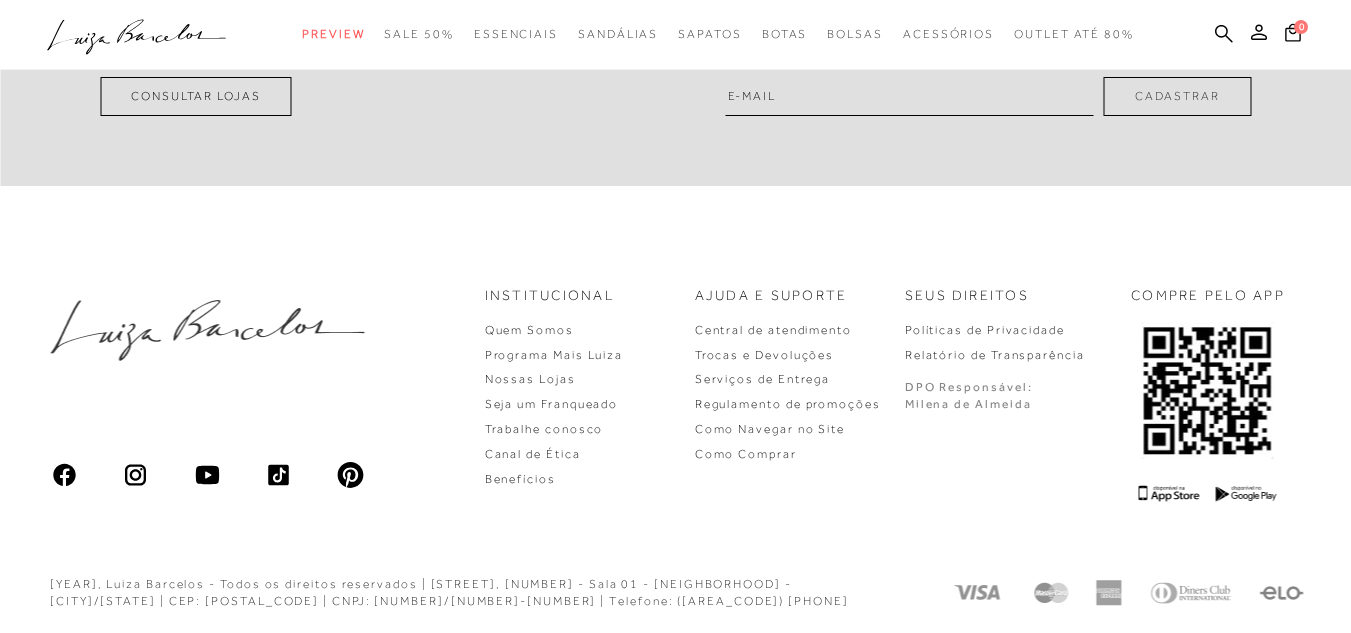 scroll, scrollTop: 0, scrollLeft: 0, axis: both 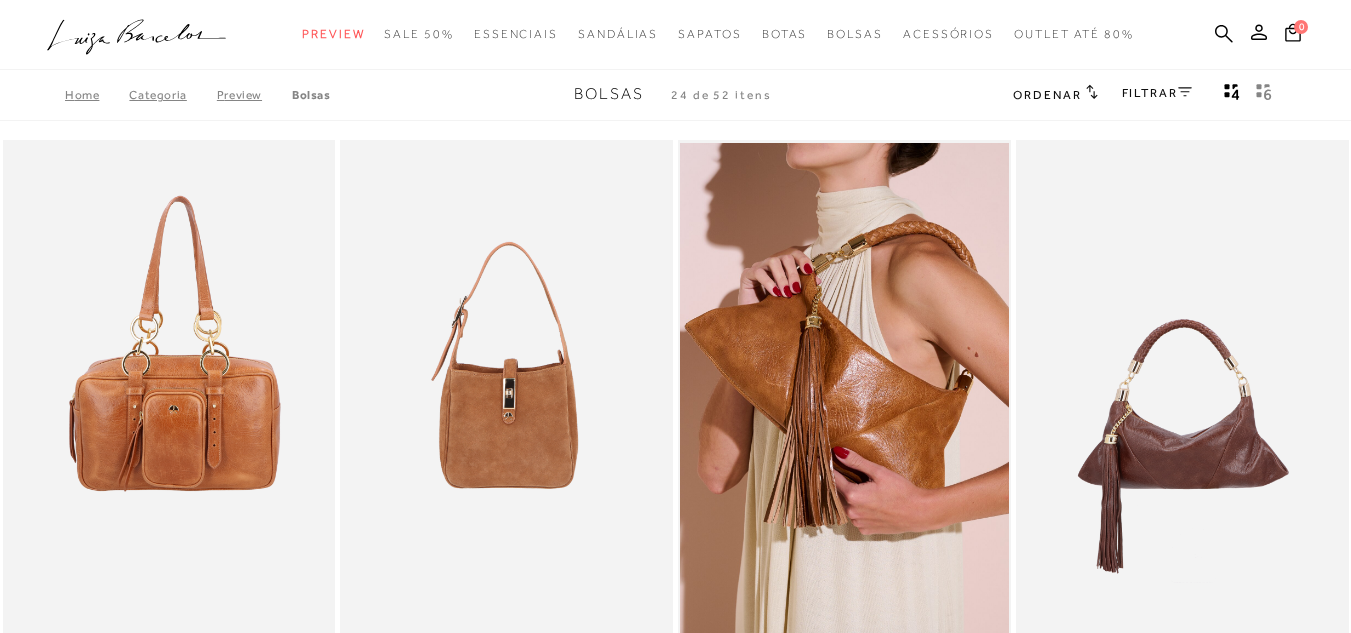type 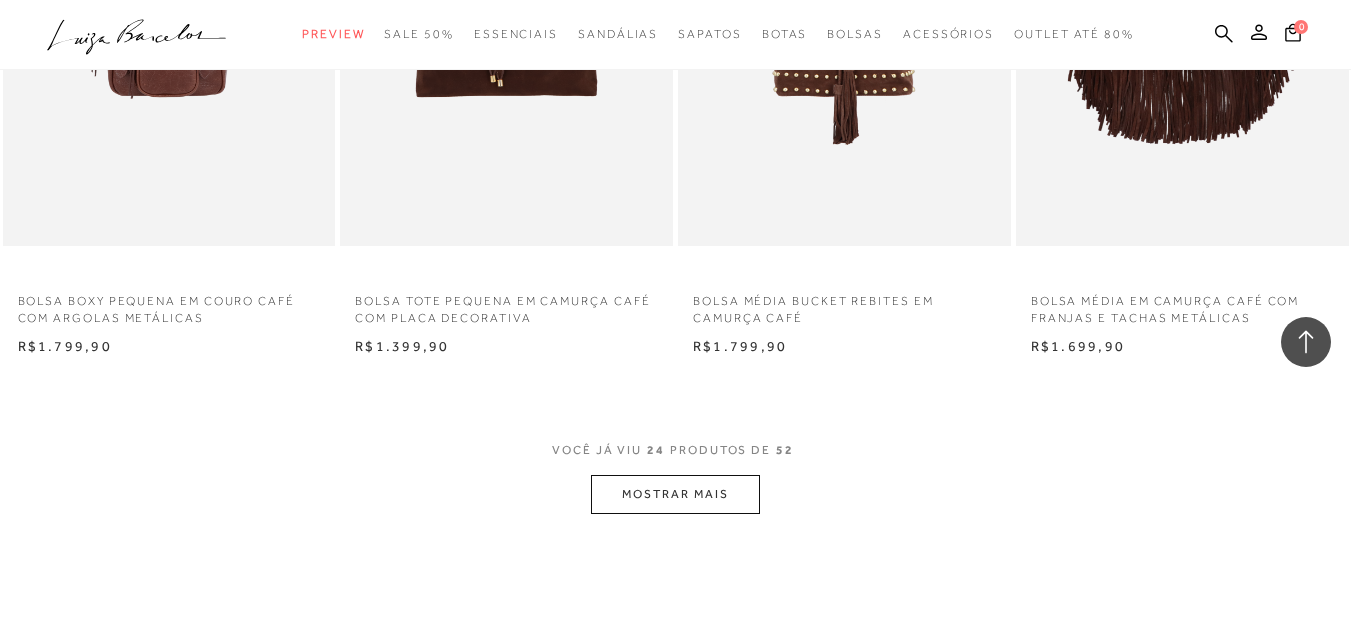 scroll, scrollTop: 3560, scrollLeft: 0, axis: vertical 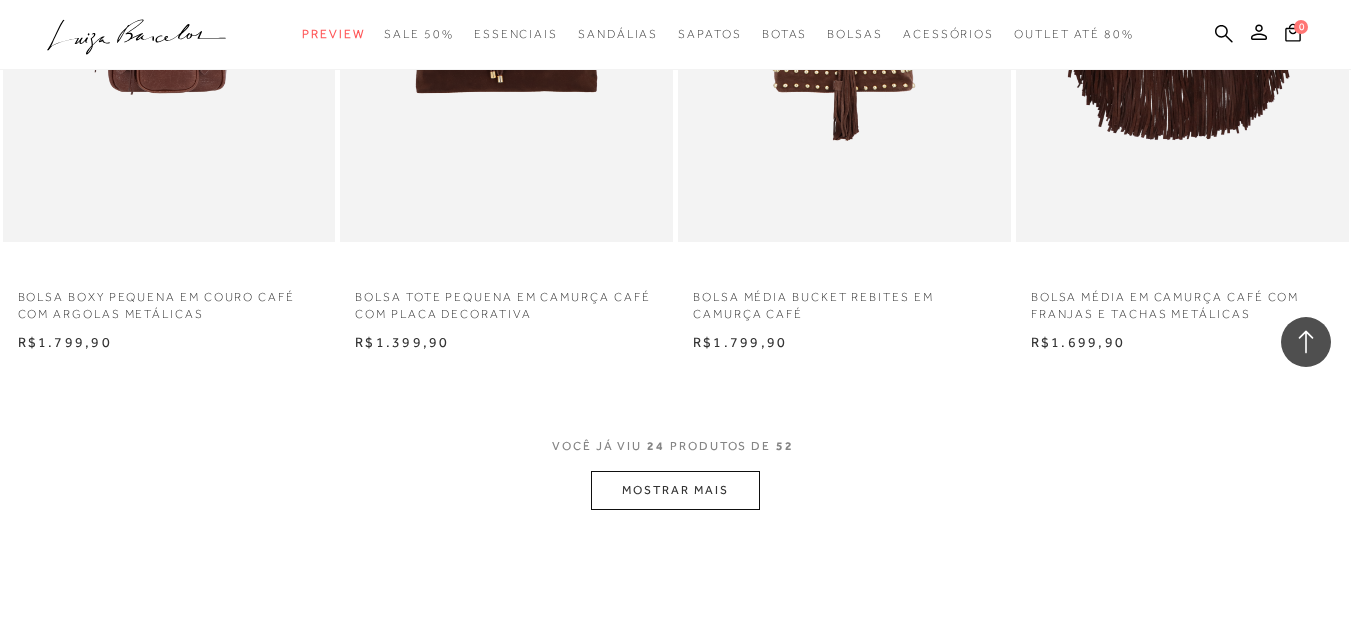 click on "MOSTRAR MAIS" at bounding box center (675, 490) 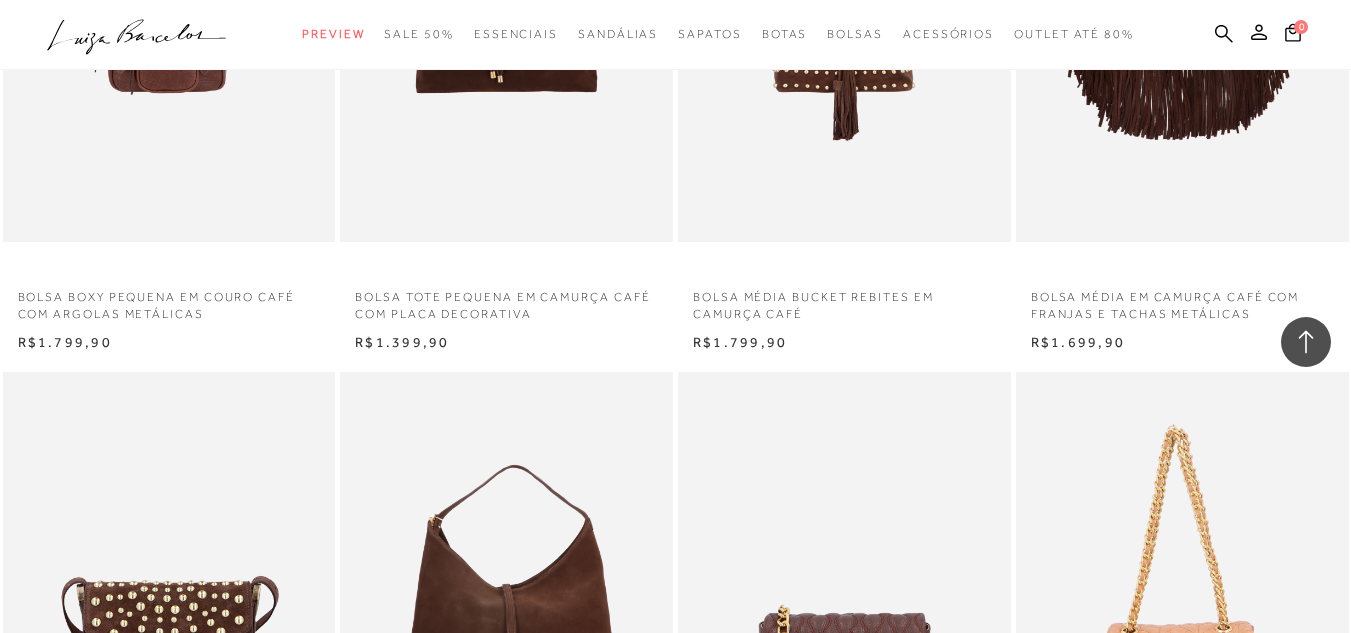 type 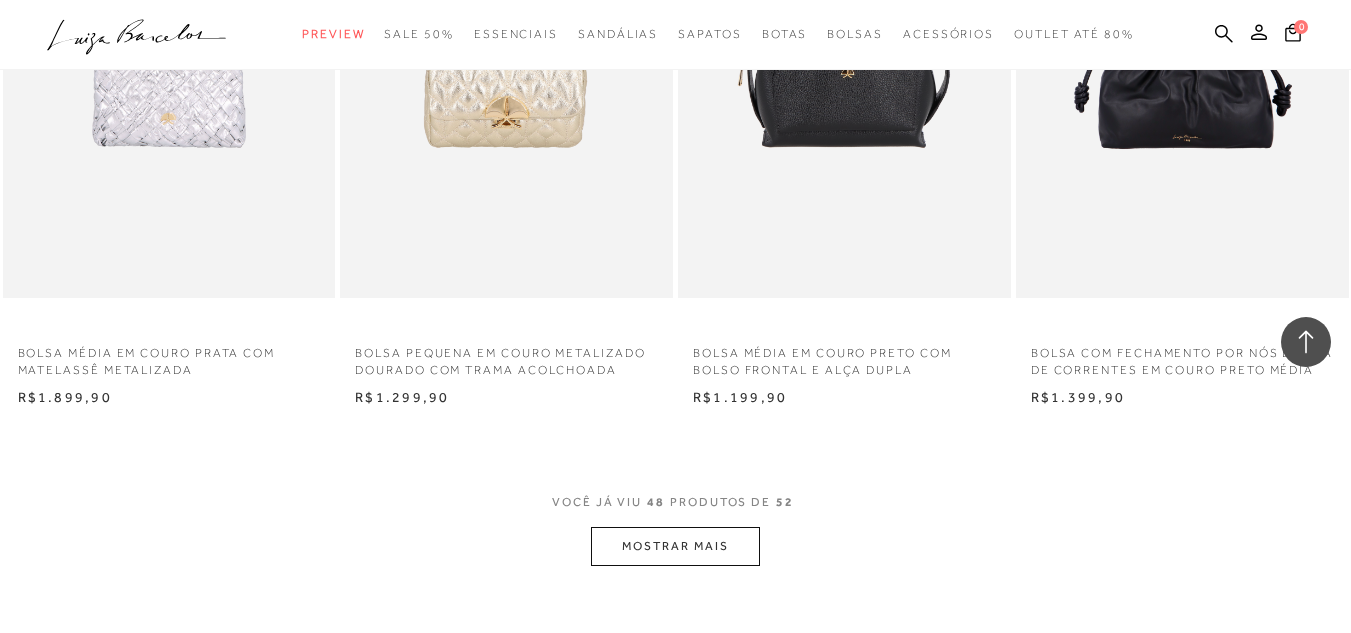 scroll, scrollTop: 7360, scrollLeft: 0, axis: vertical 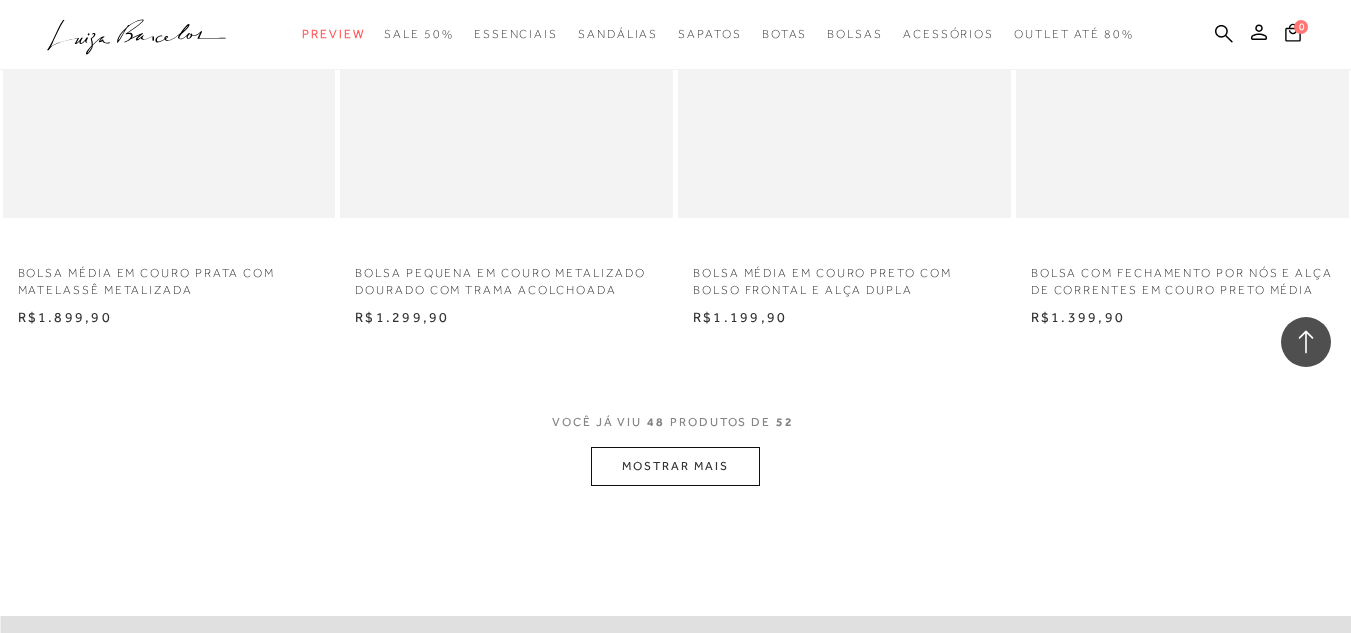 click on "MOSTRAR MAIS" at bounding box center [675, 466] 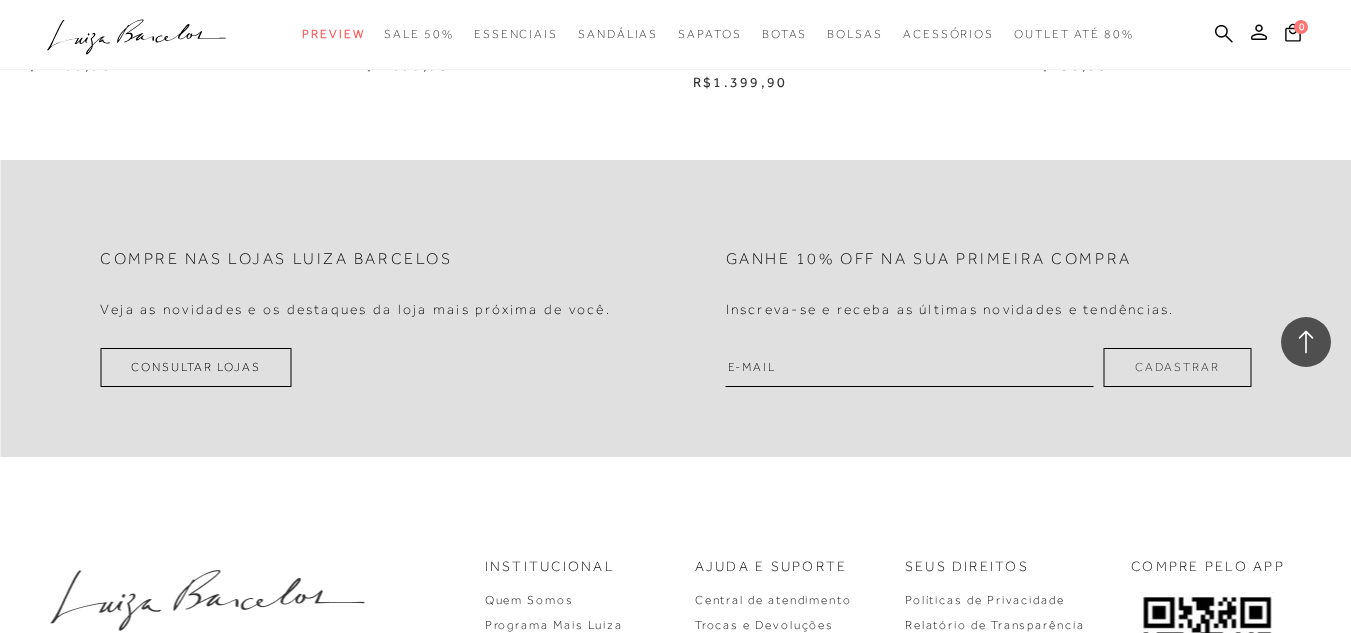 scroll, scrollTop: 8240, scrollLeft: 0, axis: vertical 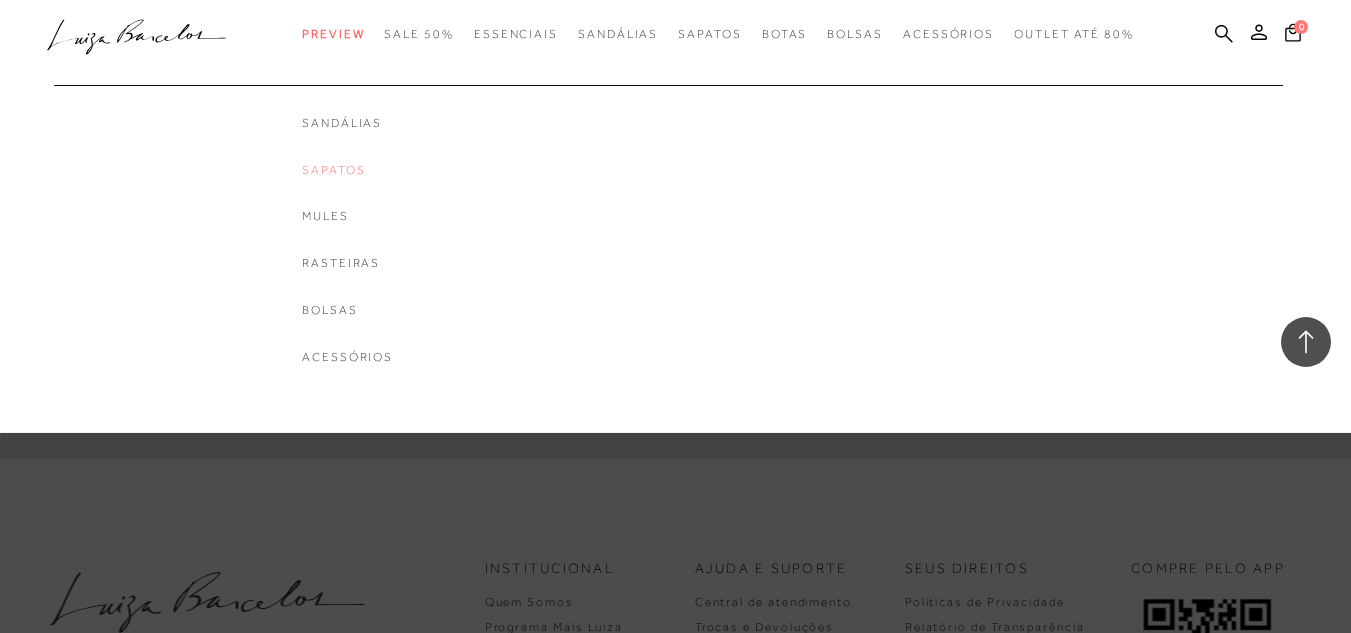 click on "Sapatos" at bounding box center (347, 170) 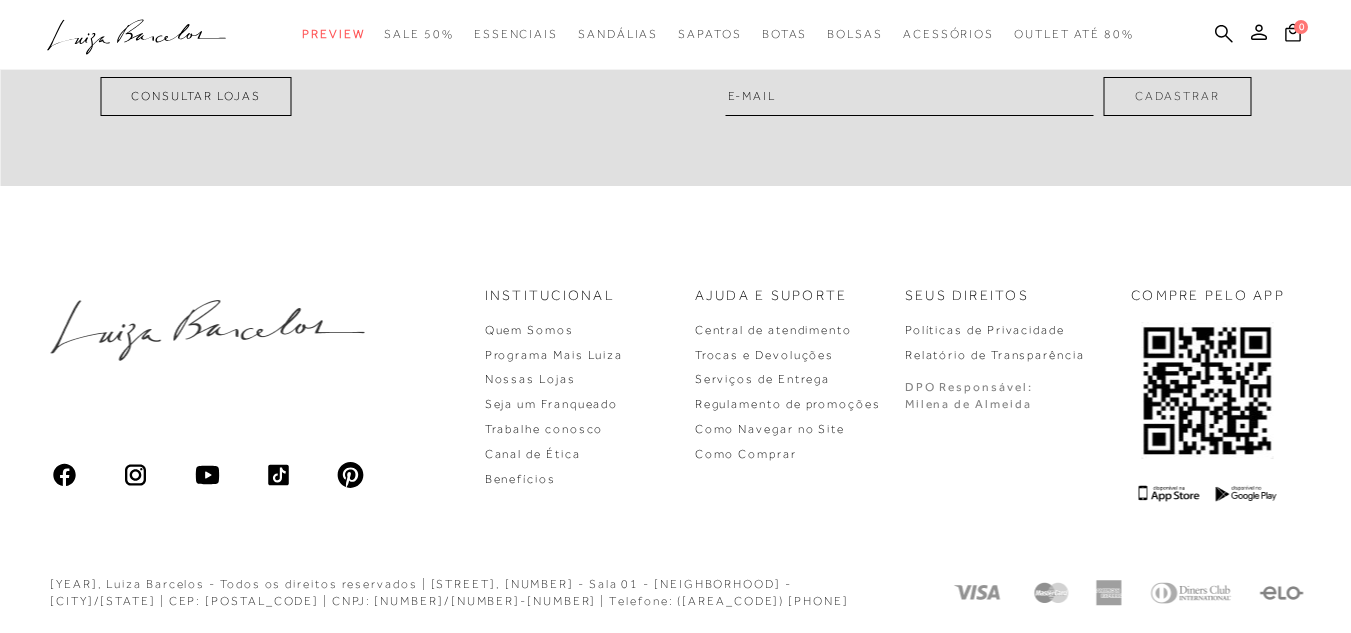 scroll, scrollTop: 0, scrollLeft: 0, axis: both 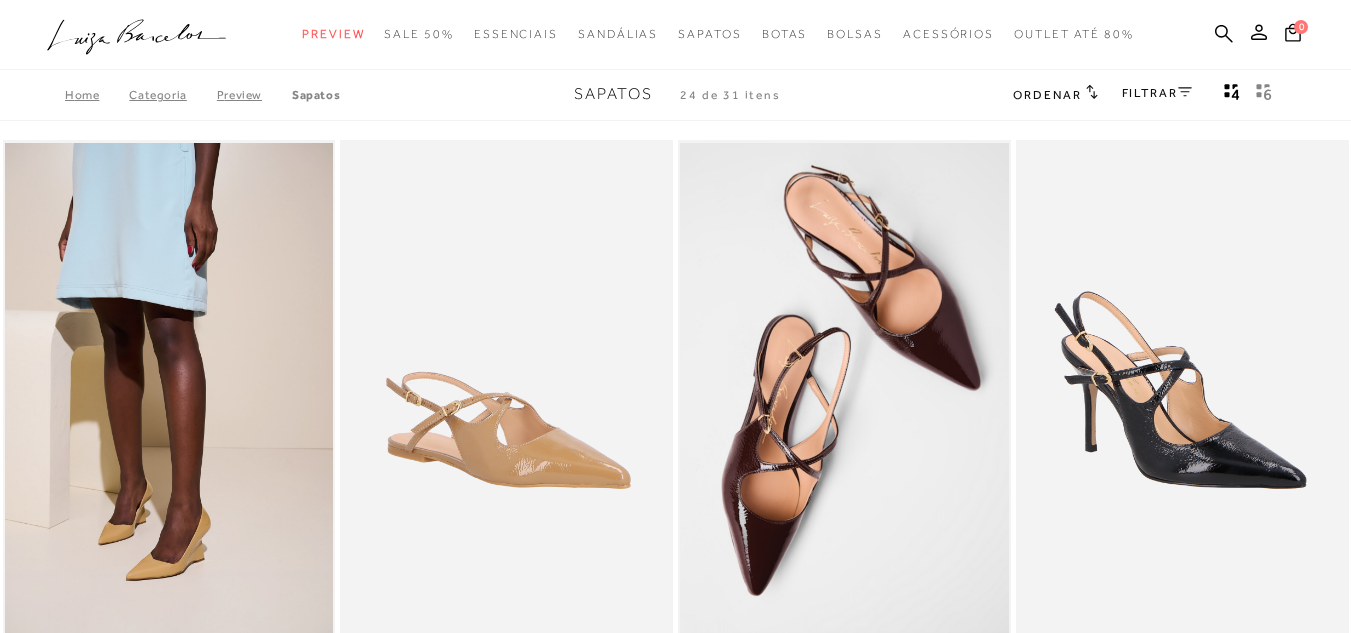 type 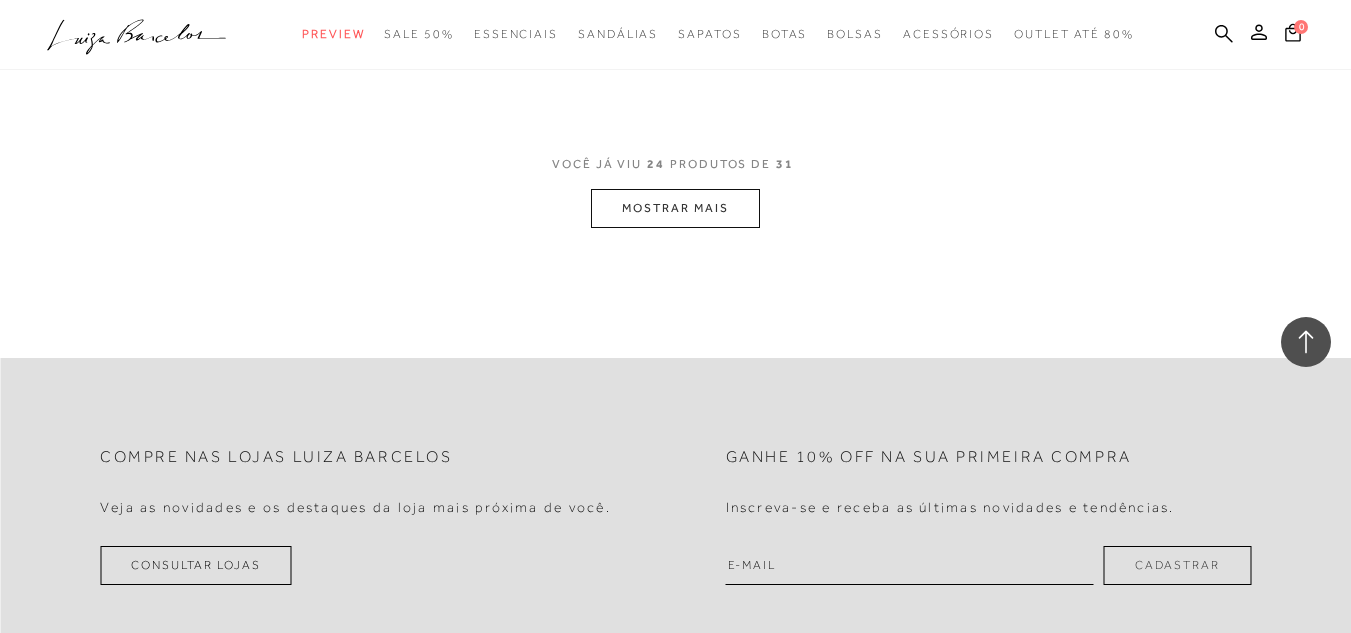 scroll, scrollTop: 3880, scrollLeft: 0, axis: vertical 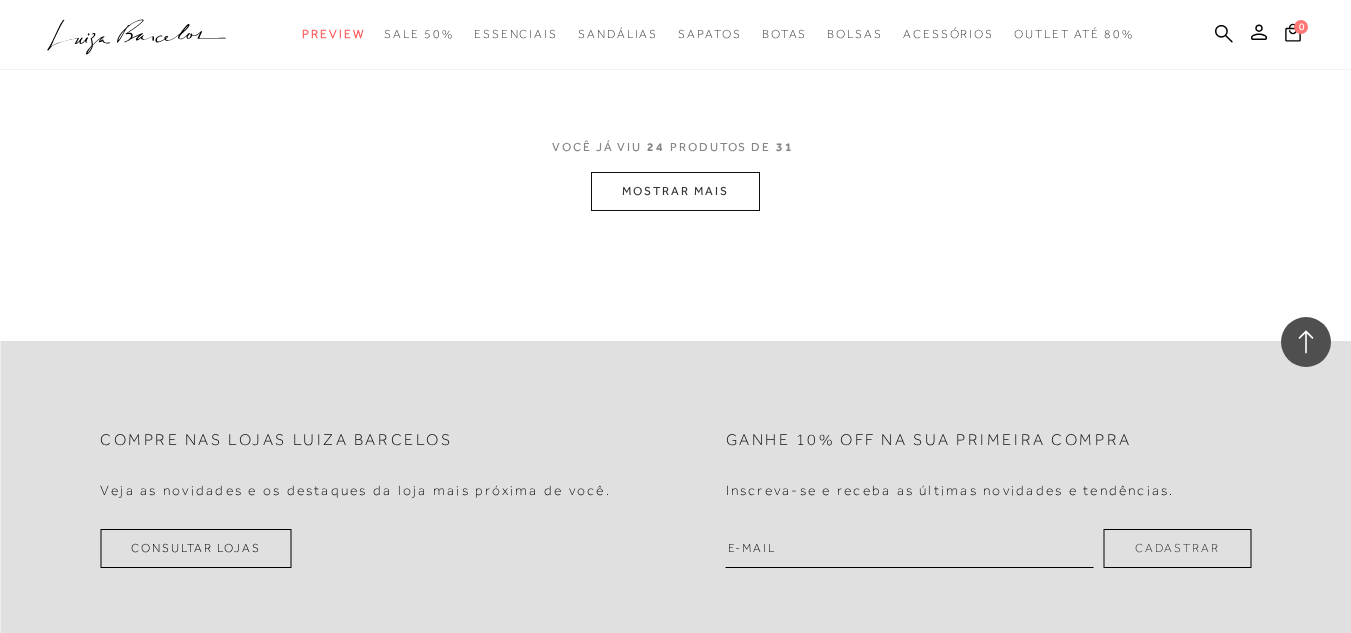 click on "MOSTRAR MAIS" at bounding box center (675, 191) 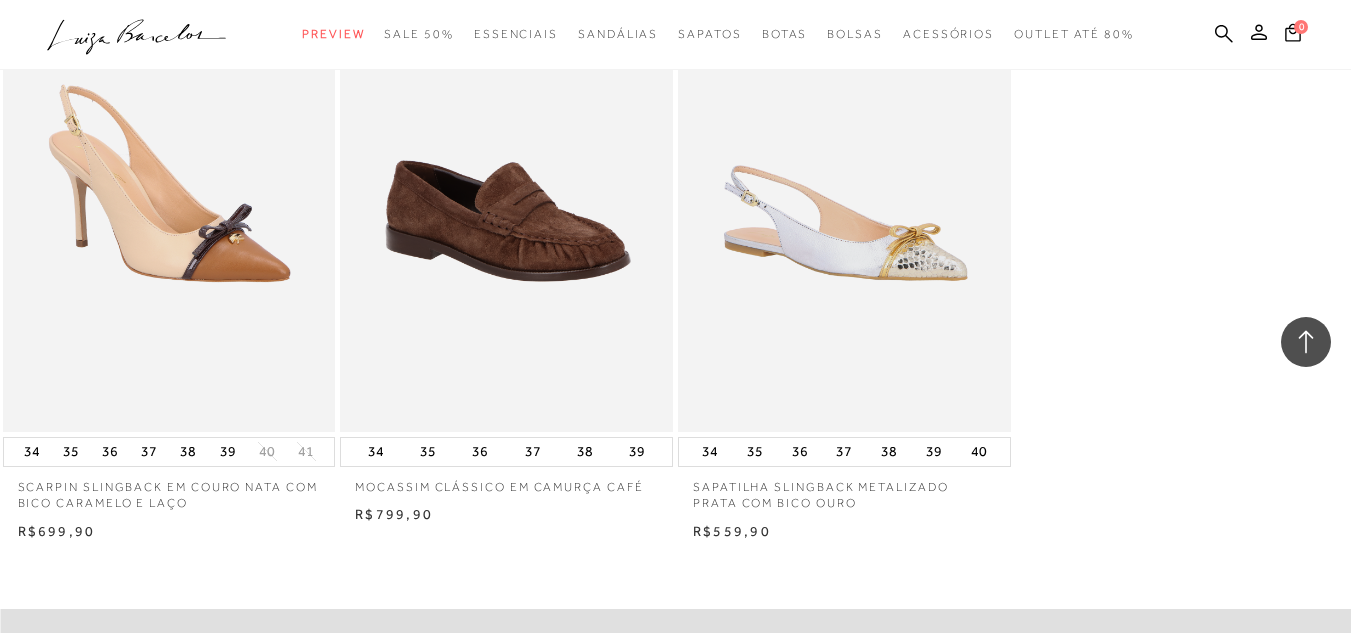 scroll, scrollTop: 4440, scrollLeft: 0, axis: vertical 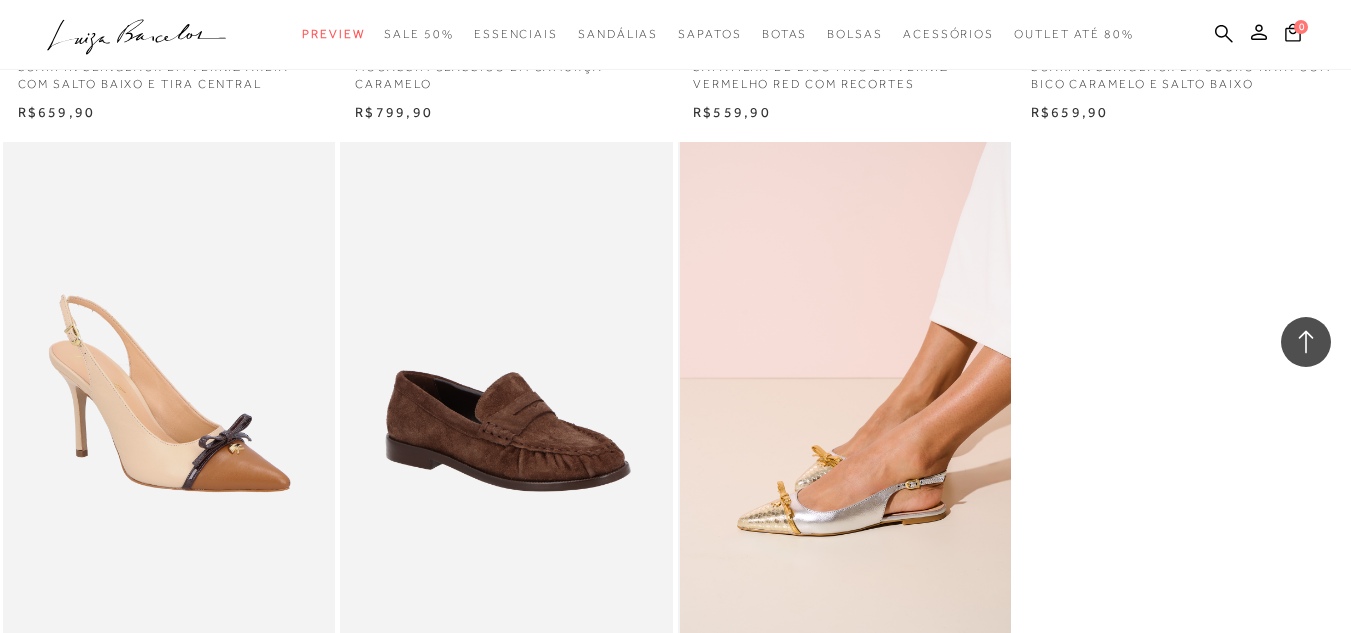 click at bounding box center [845, 391] 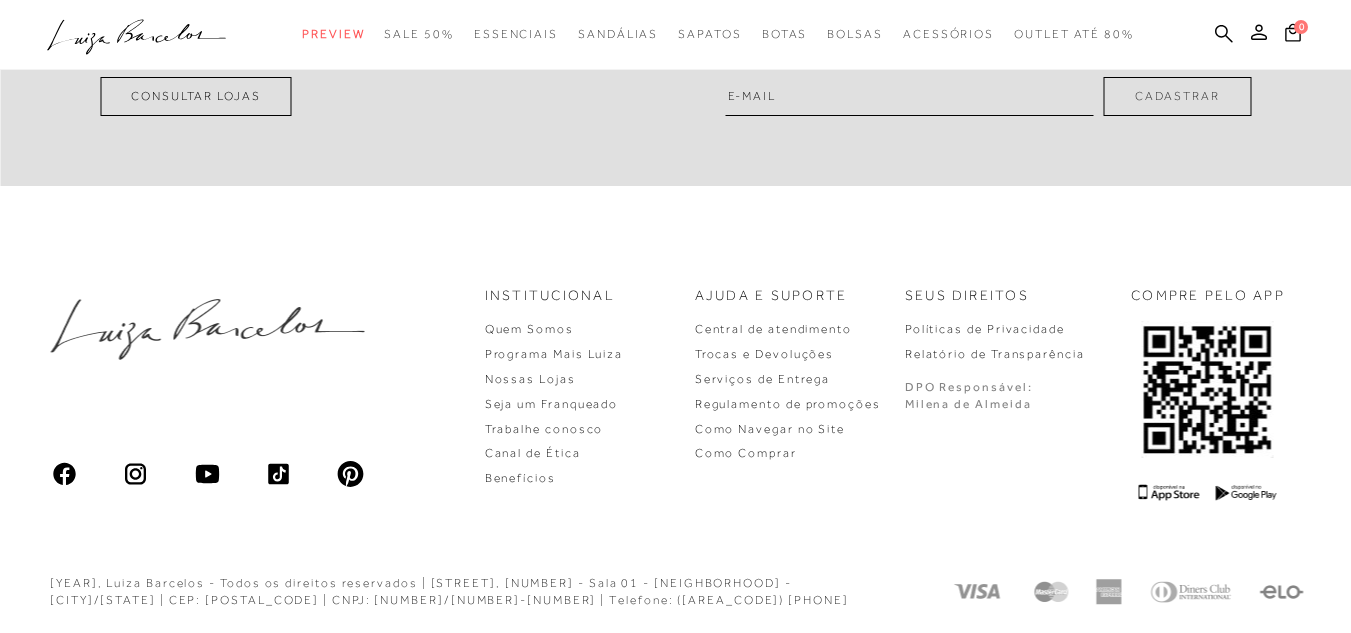 scroll, scrollTop: 0, scrollLeft: 0, axis: both 